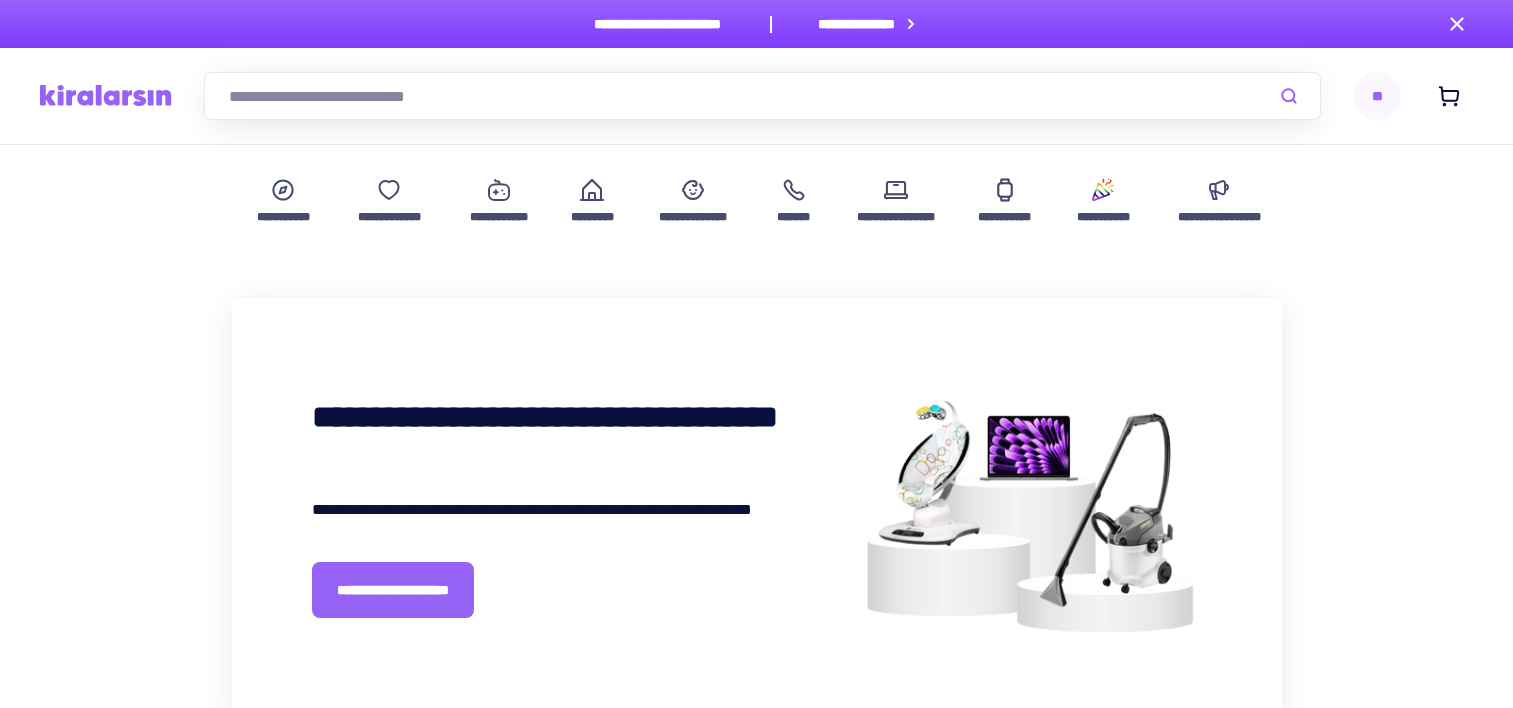 scroll, scrollTop: 0, scrollLeft: 0, axis: both 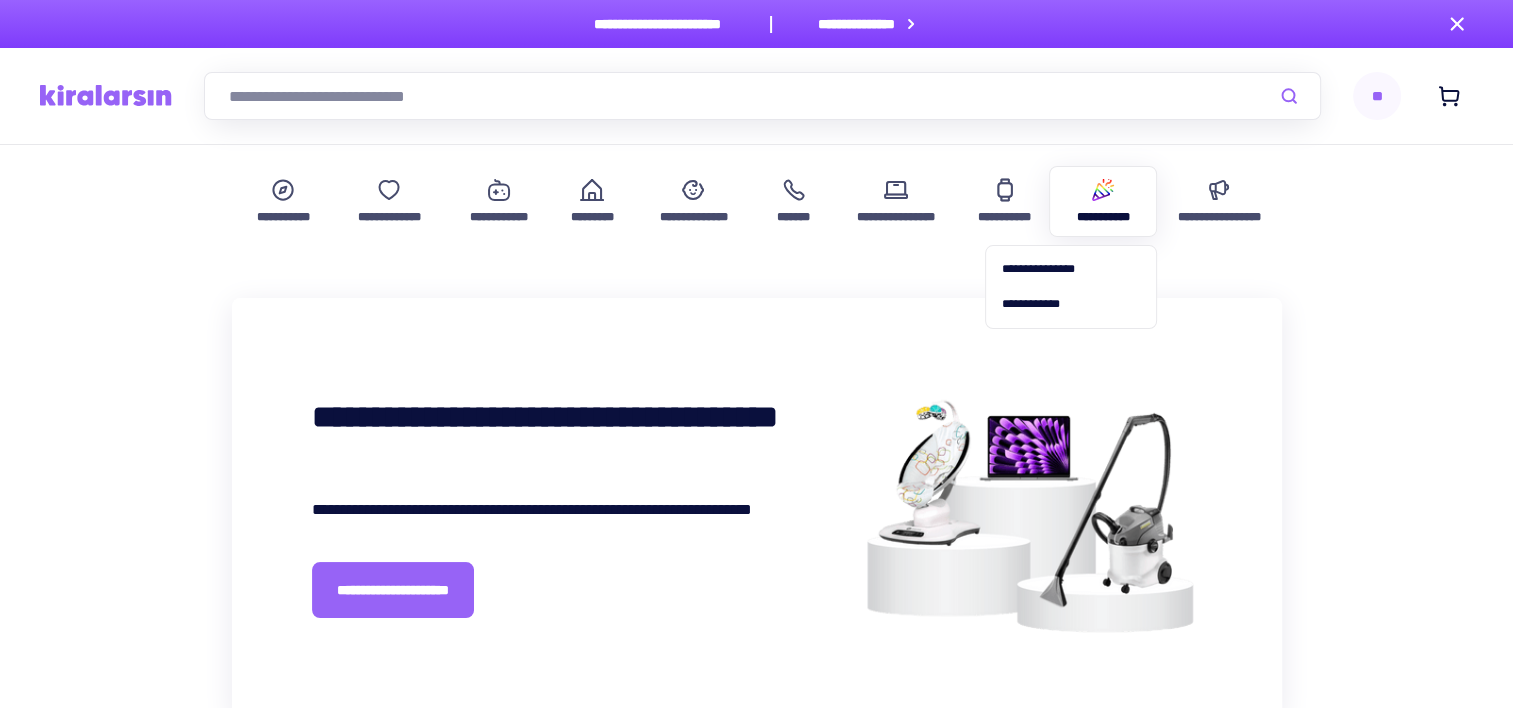 click 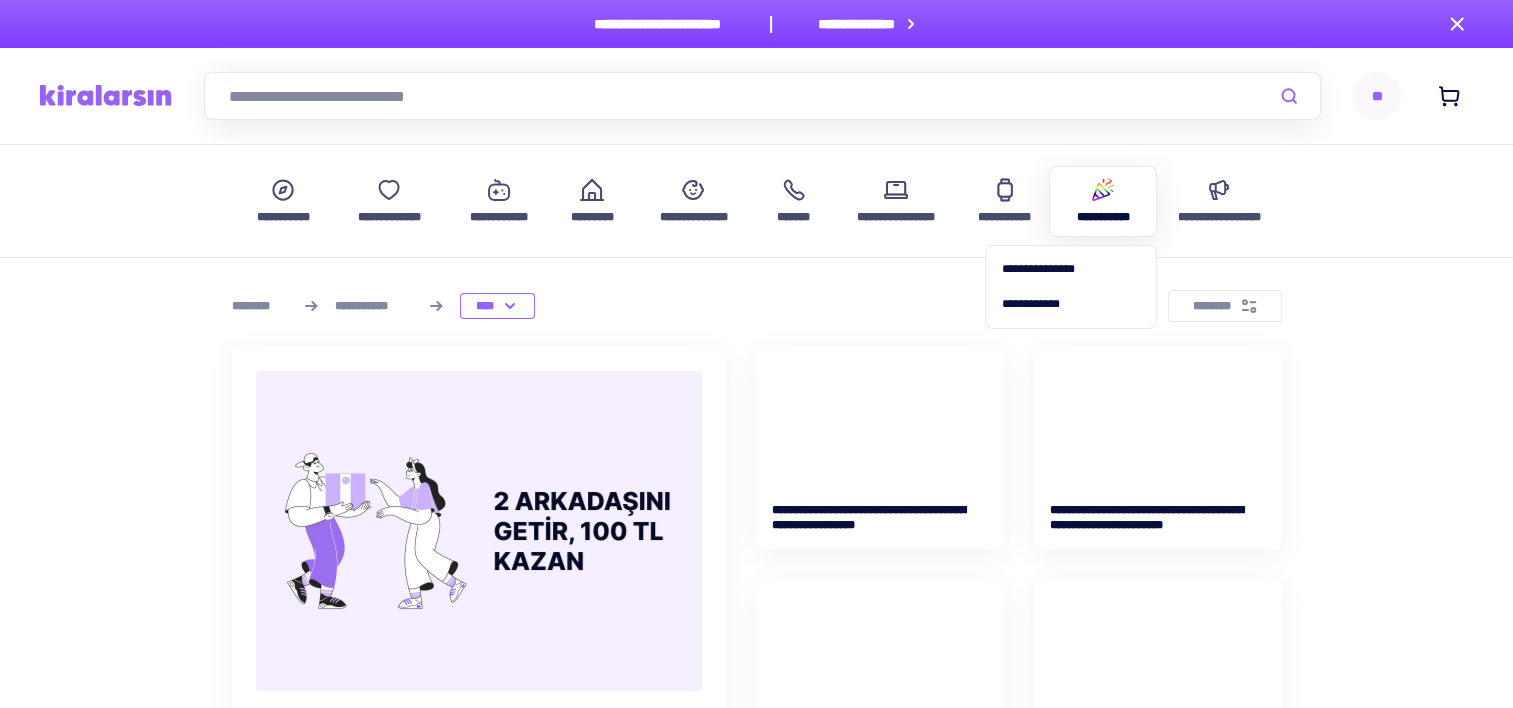 scroll, scrollTop: 100, scrollLeft: 0, axis: vertical 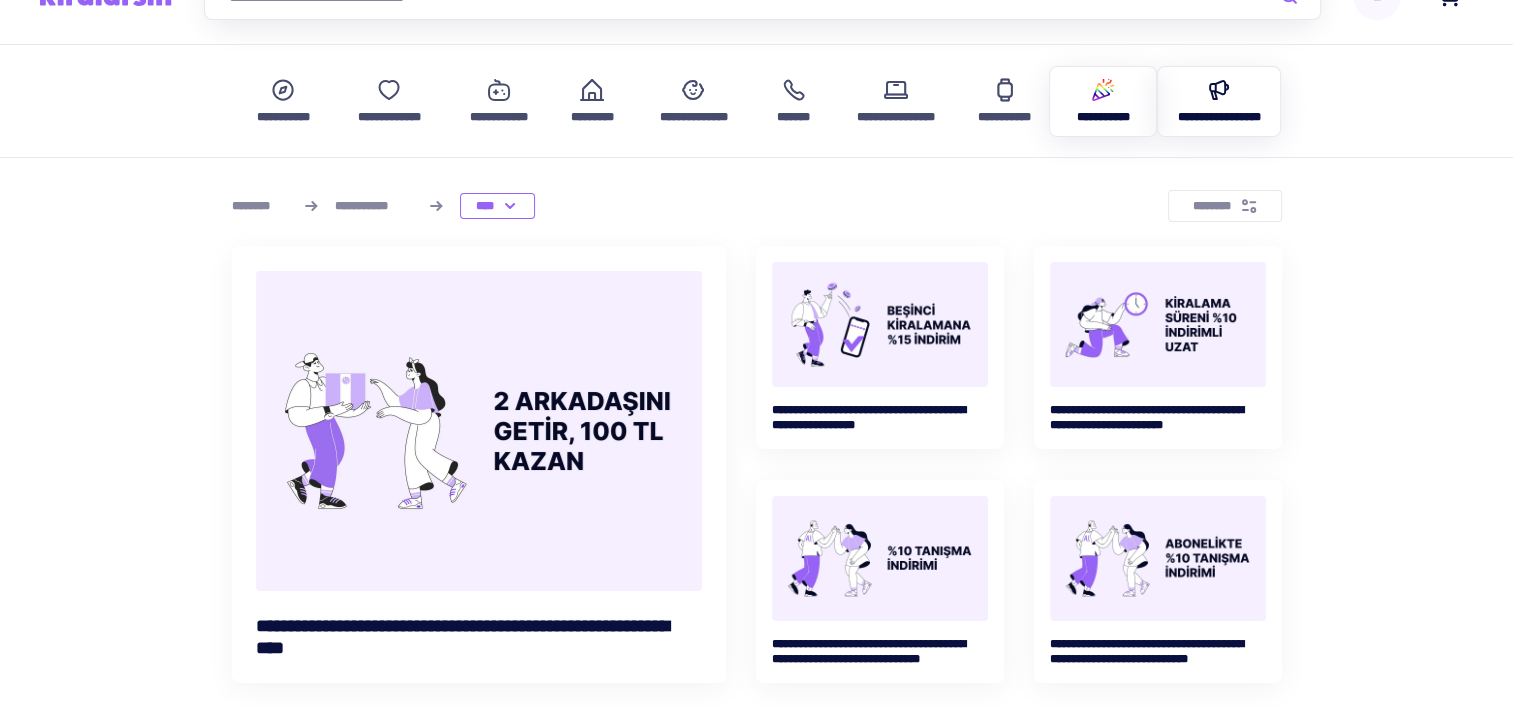 click on "**********" at bounding box center (1219, 117) 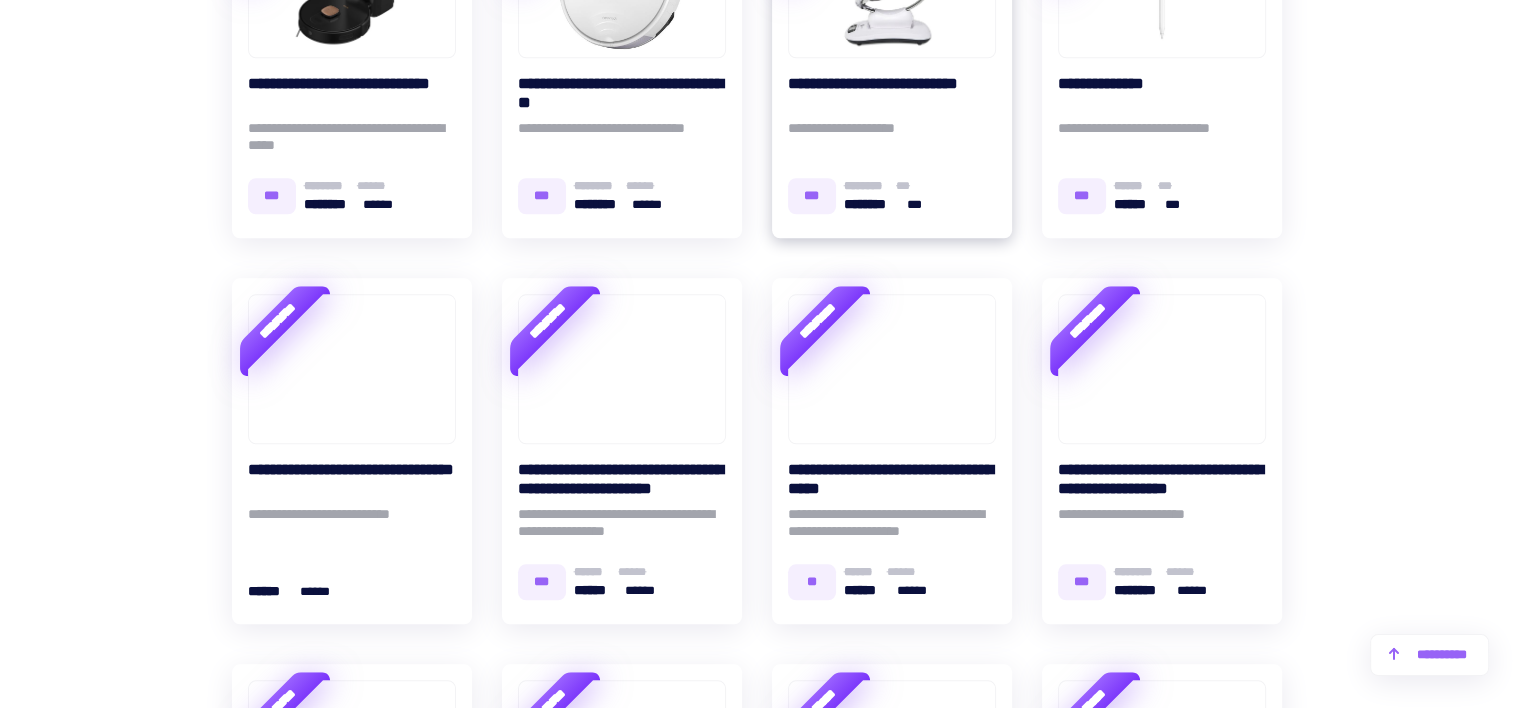 scroll, scrollTop: 2100, scrollLeft: 0, axis: vertical 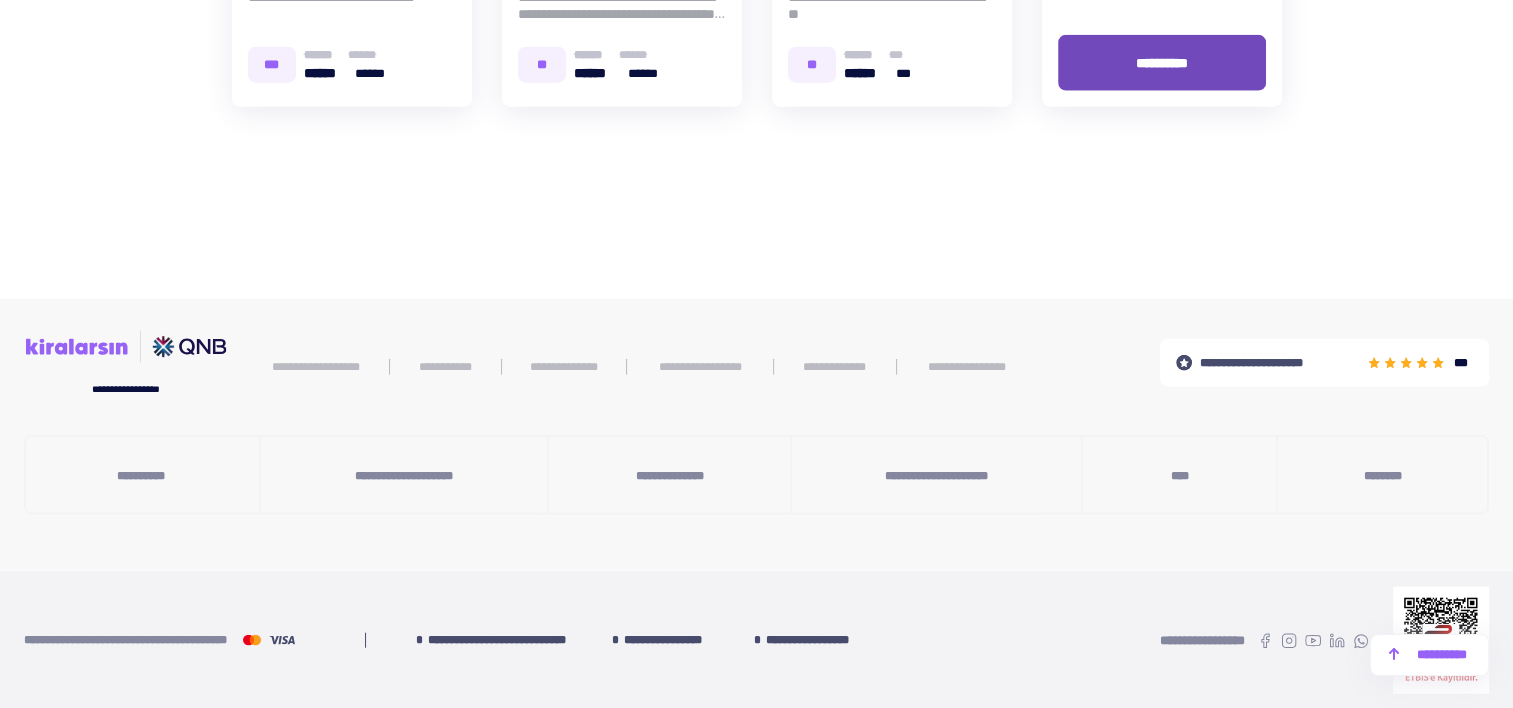 click on "**********" at bounding box center (1162, 63) 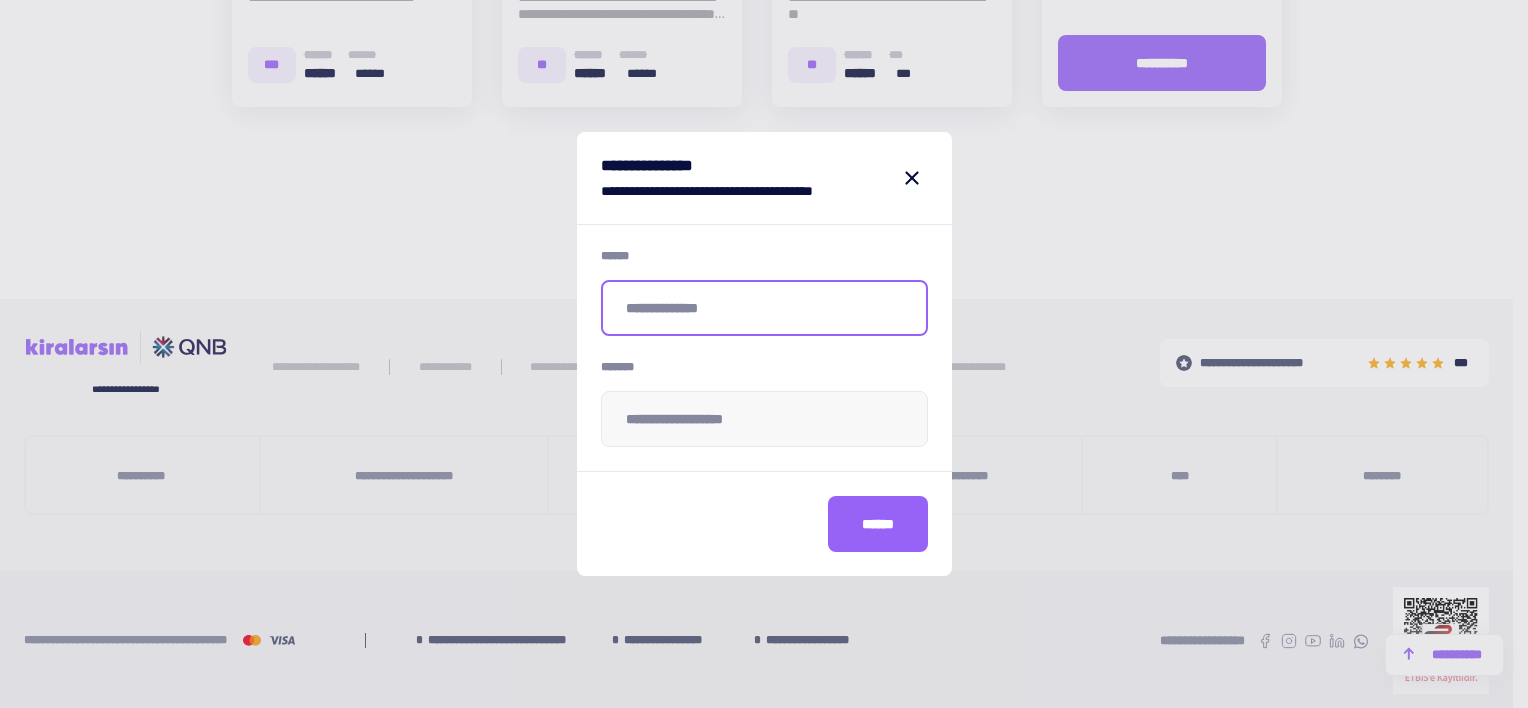 click at bounding box center [764, 308] 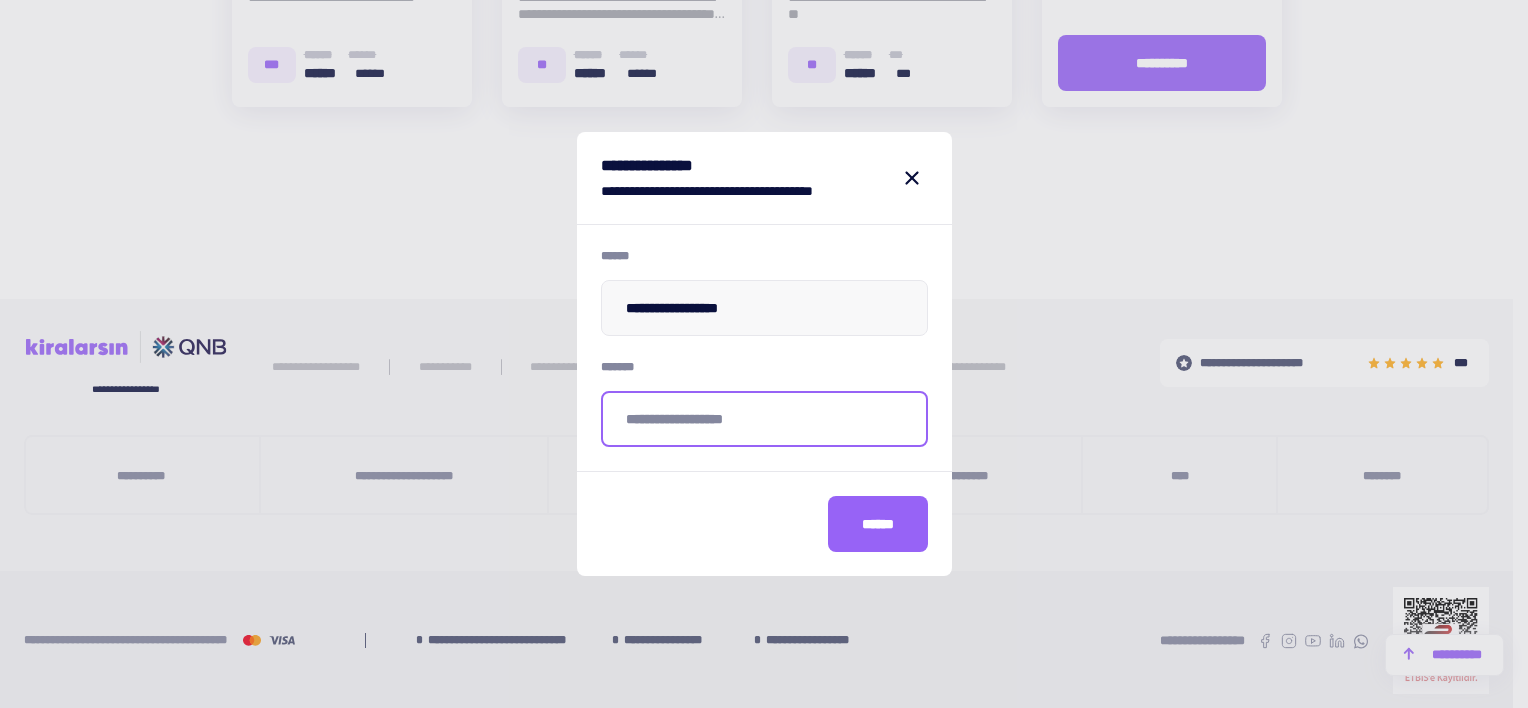 type on "**********" 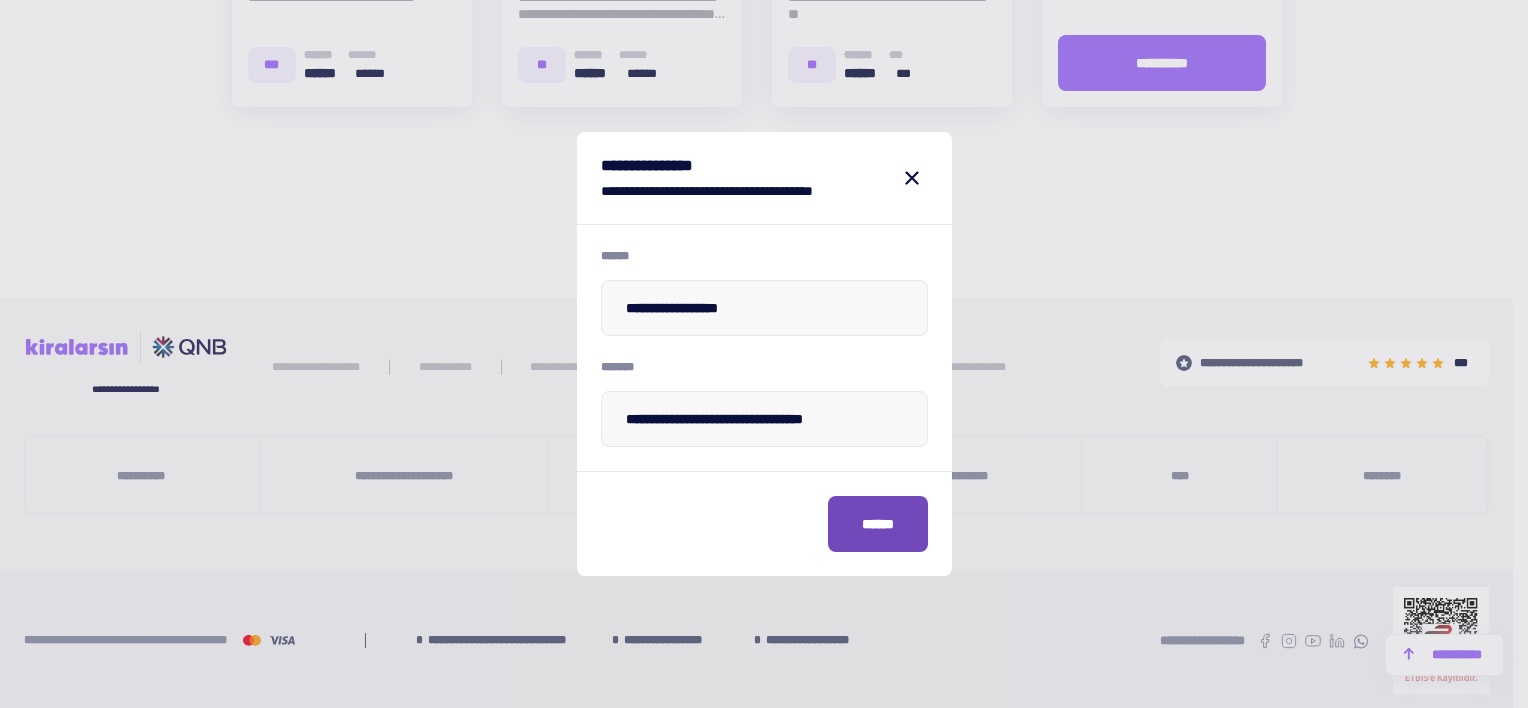 click on "******" at bounding box center [878, 524] 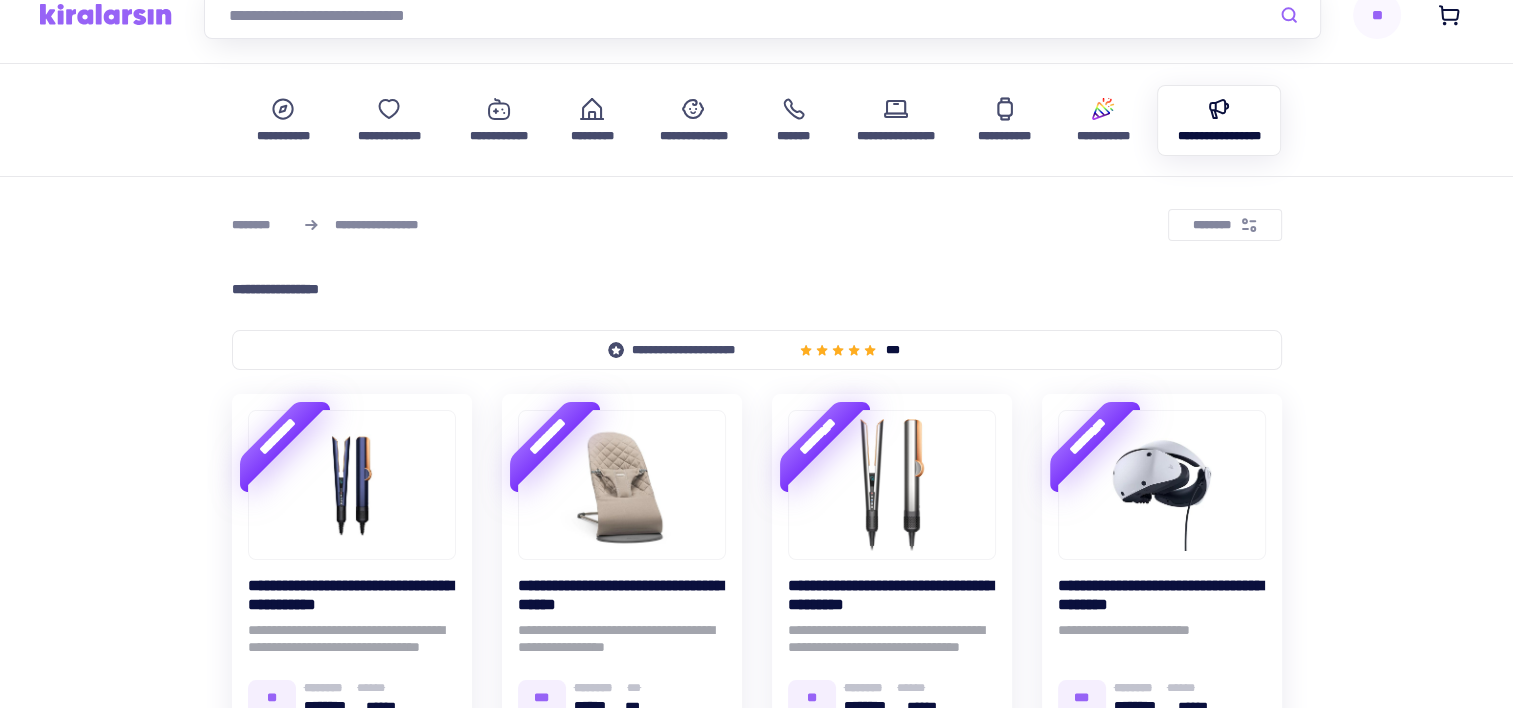 scroll, scrollTop: 0, scrollLeft: 0, axis: both 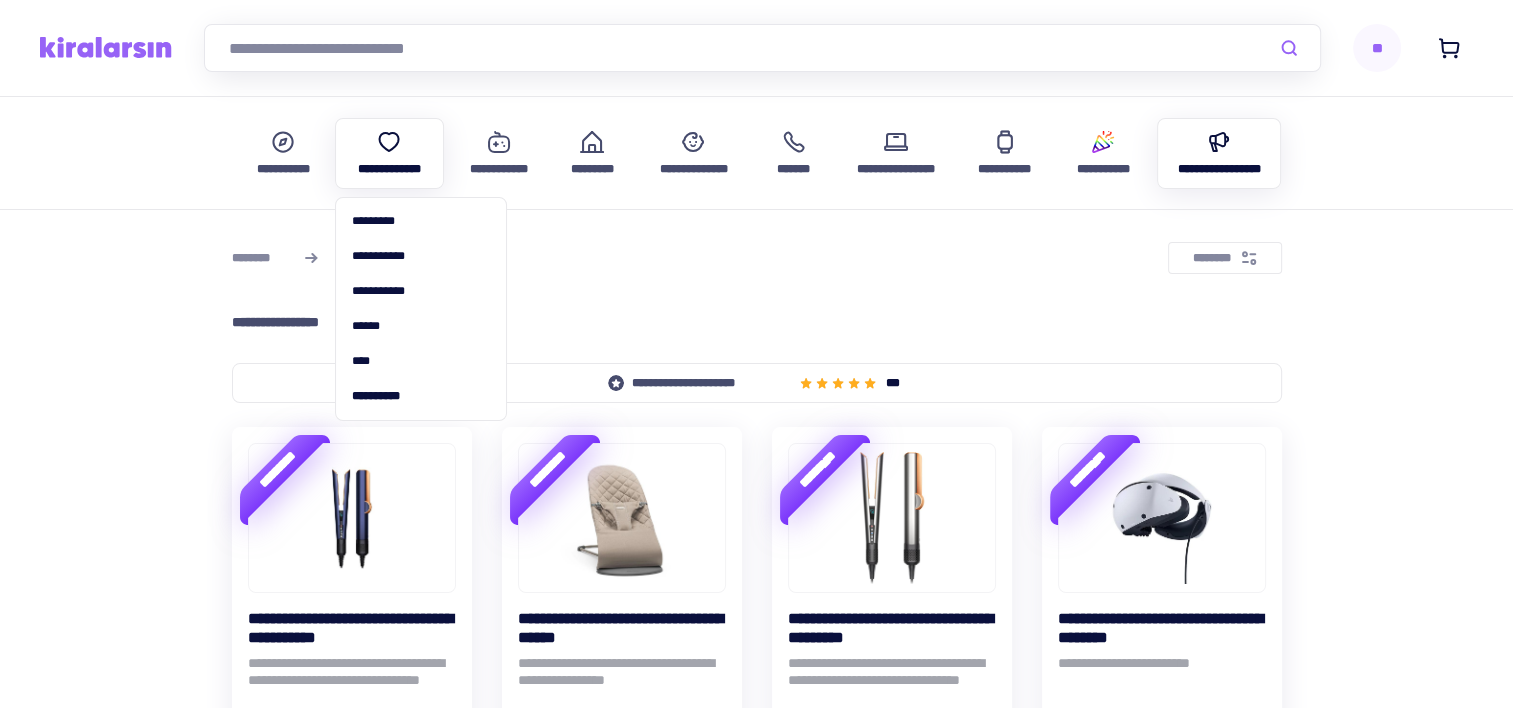 click on "**********" at bounding box center (389, 153) 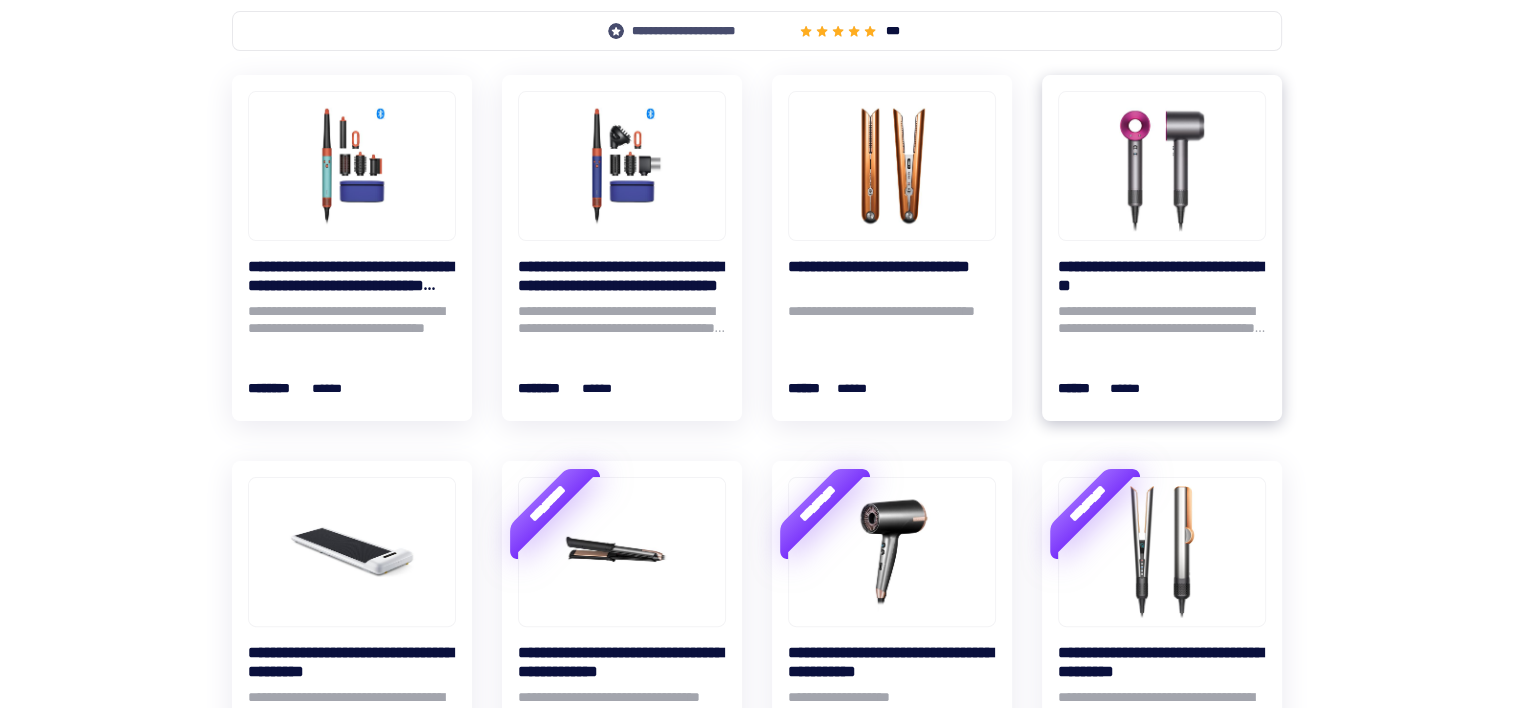 scroll, scrollTop: 0, scrollLeft: 0, axis: both 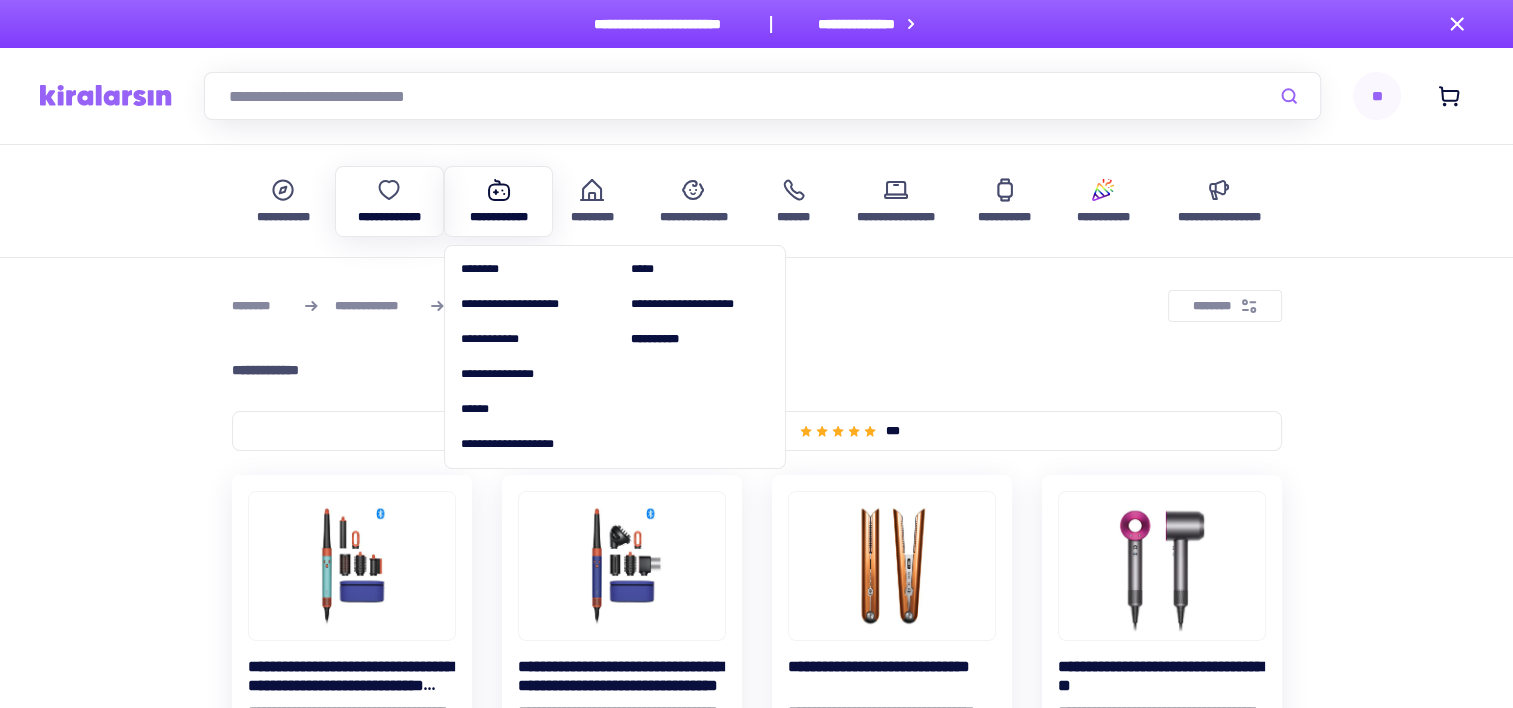 click at bounding box center [499, 190] 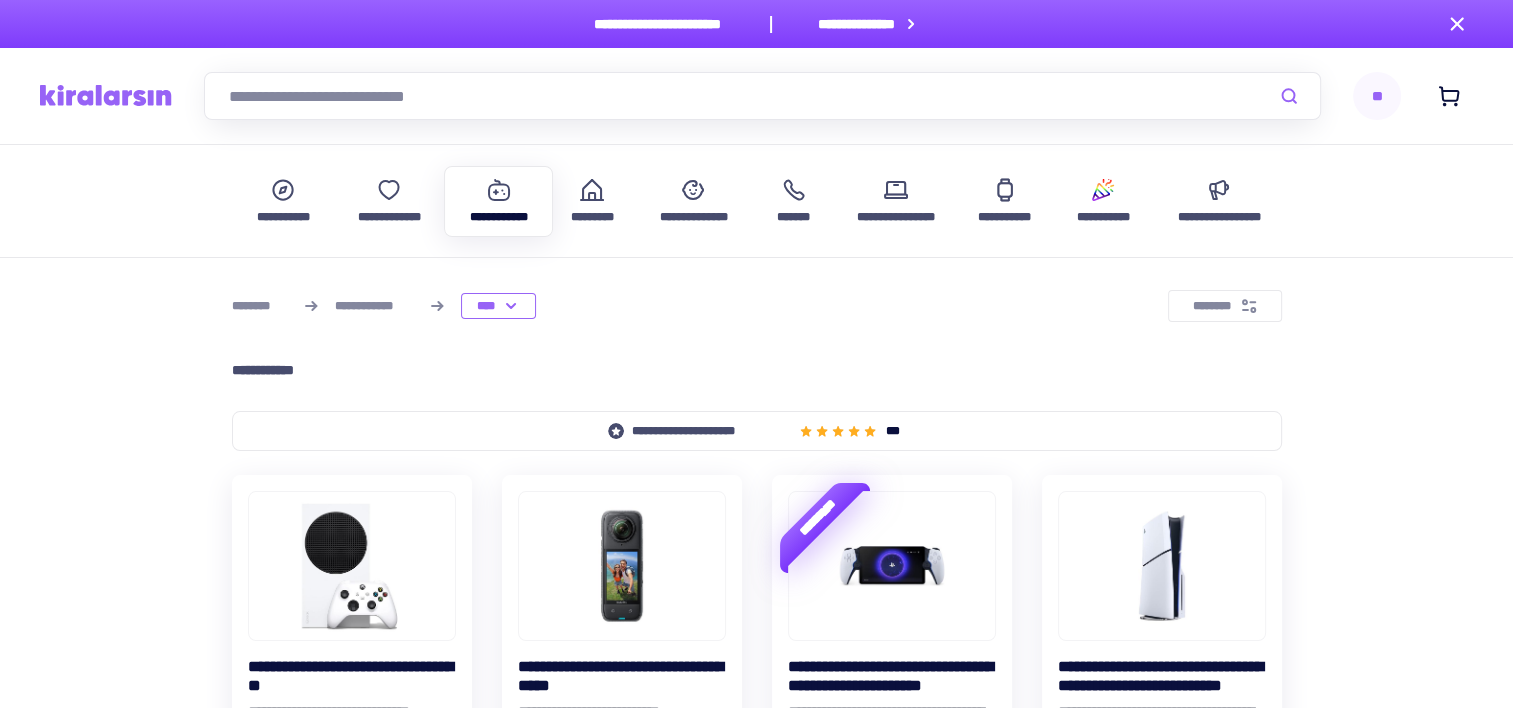 click 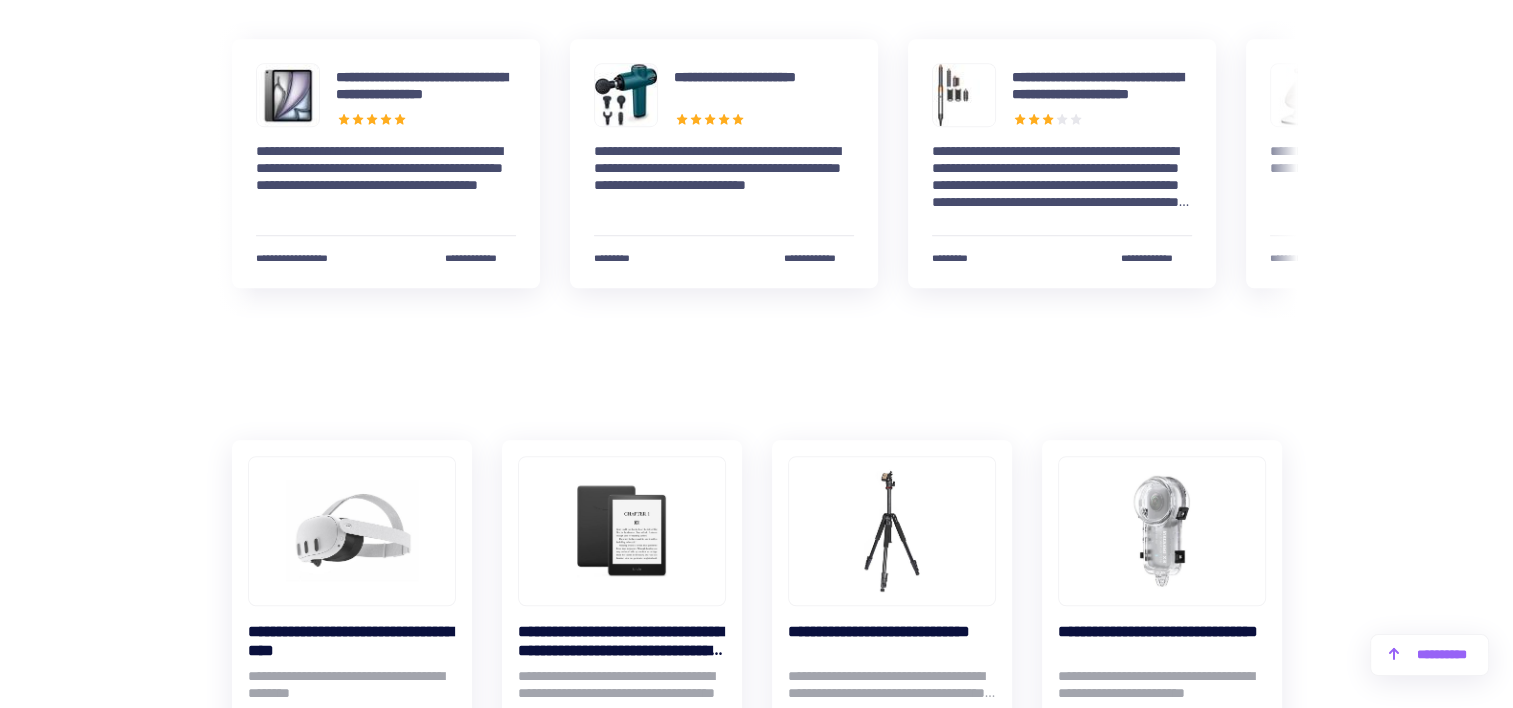 scroll, scrollTop: 1700, scrollLeft: 0, axis: vertical 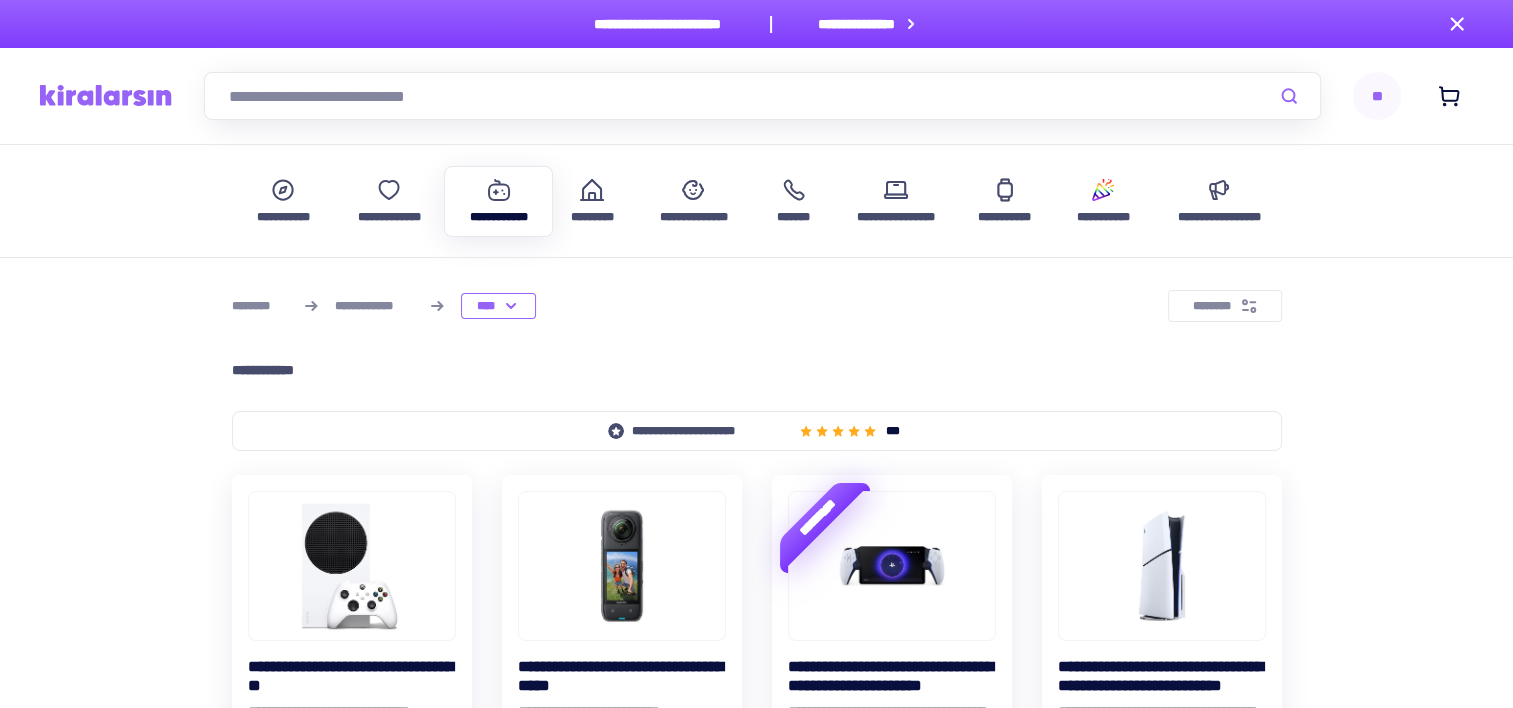 click at bounding box center [762, 96] 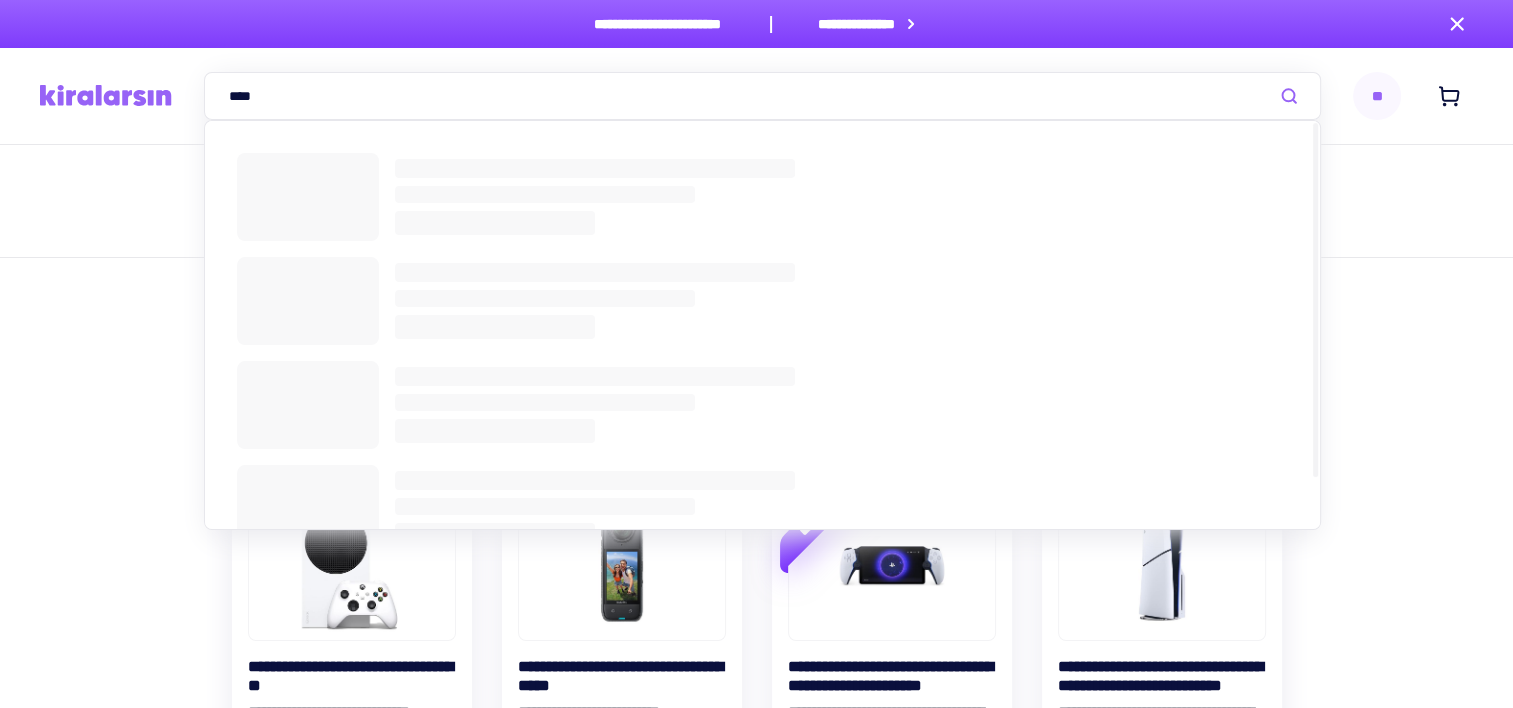 type on "****" 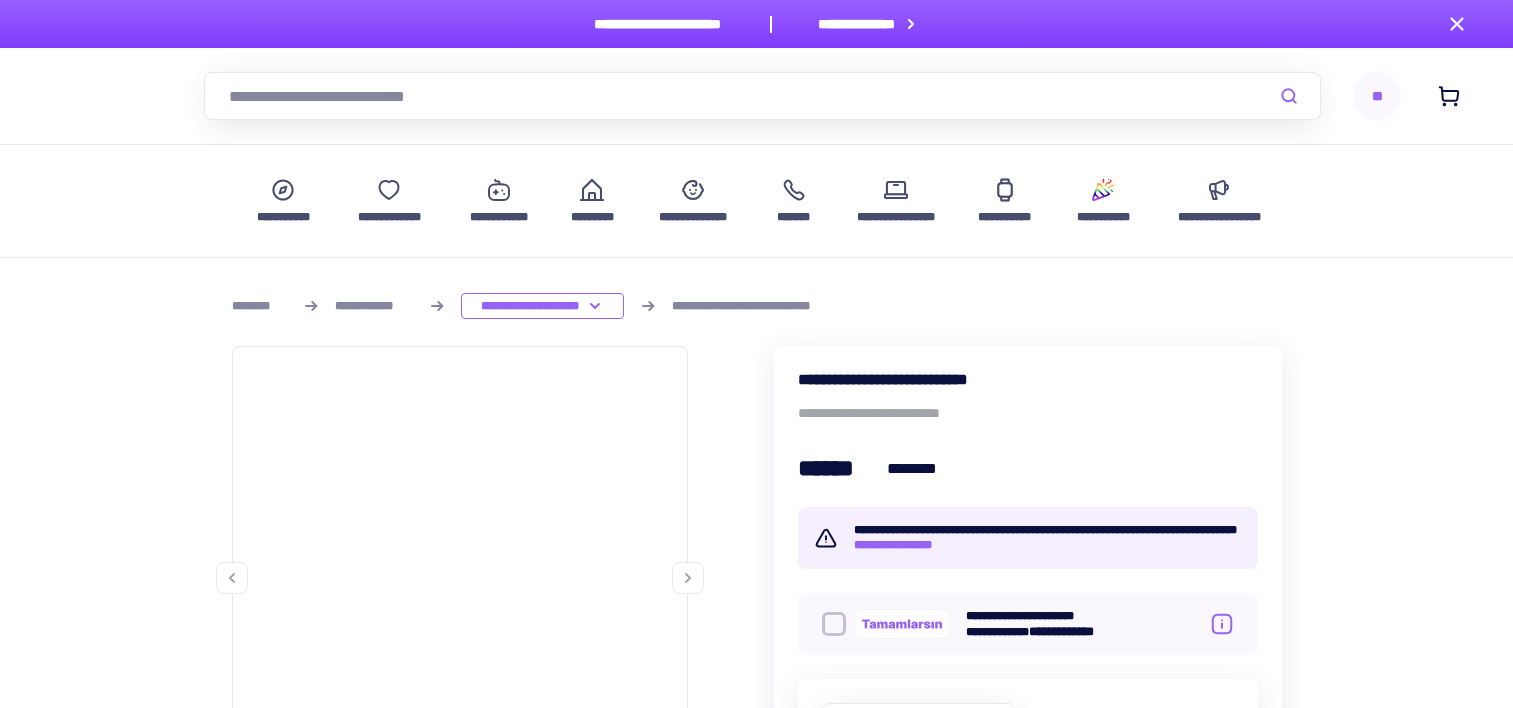 scroll, scrollTop: 0, scrollLeft: 0, axis: both 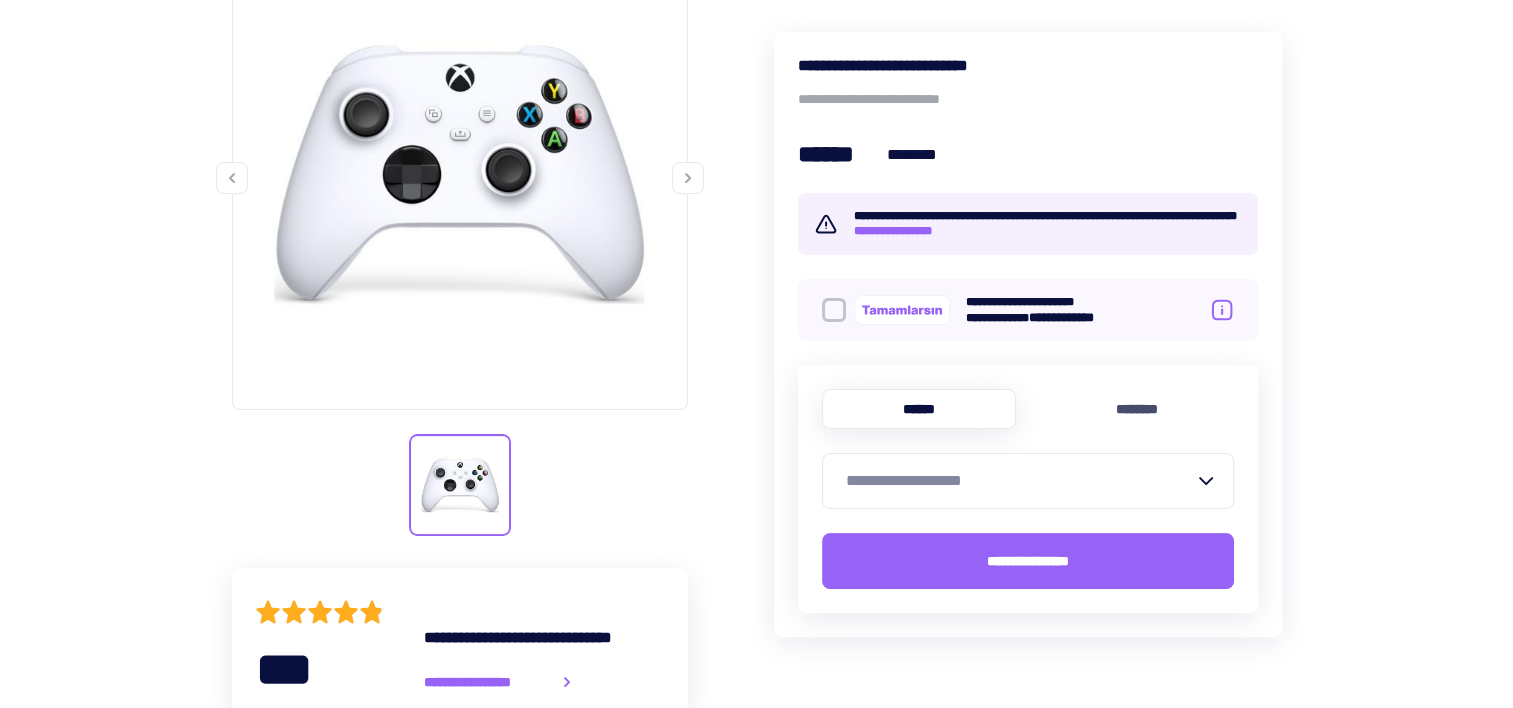 click on "**********" at bounding box center [1020, 481] 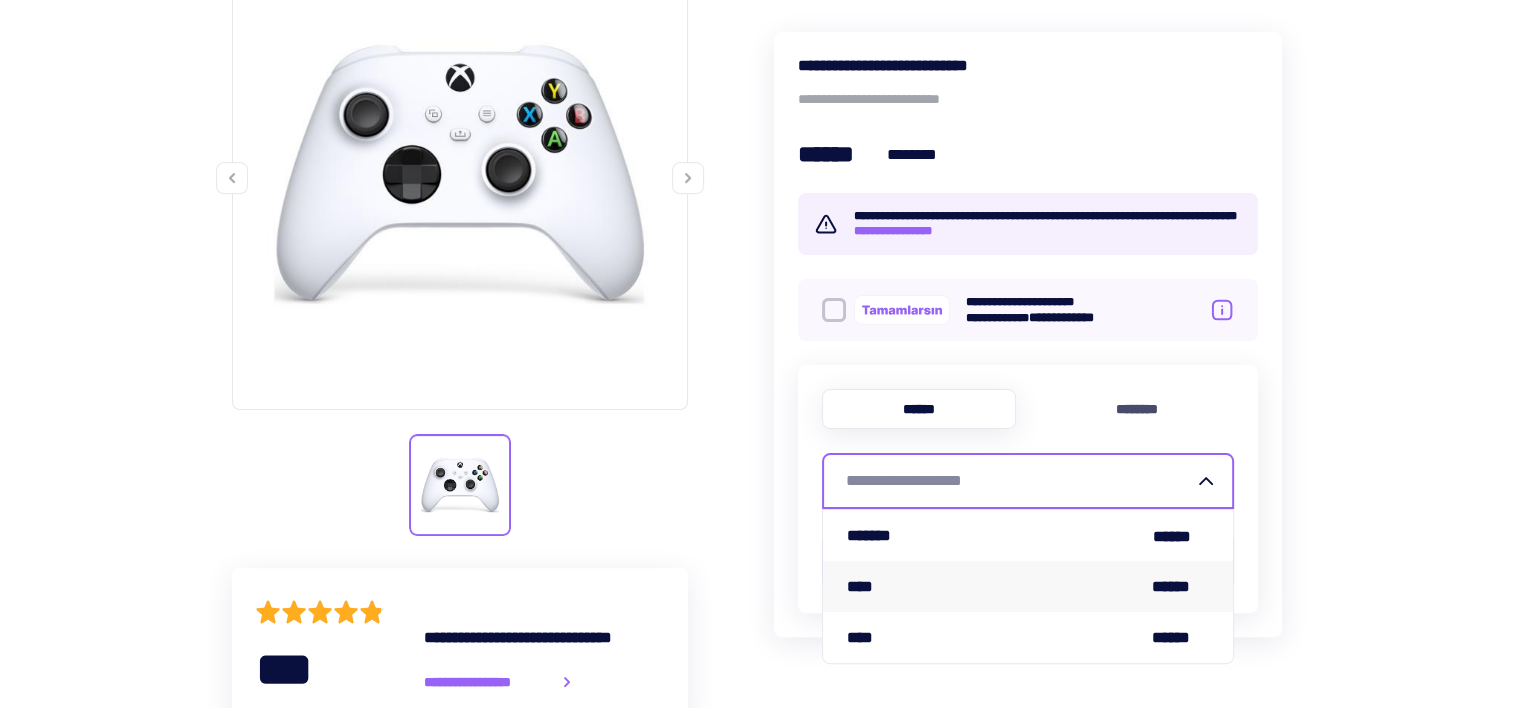 click on "**** ******" at bounding box center (1028, 586) 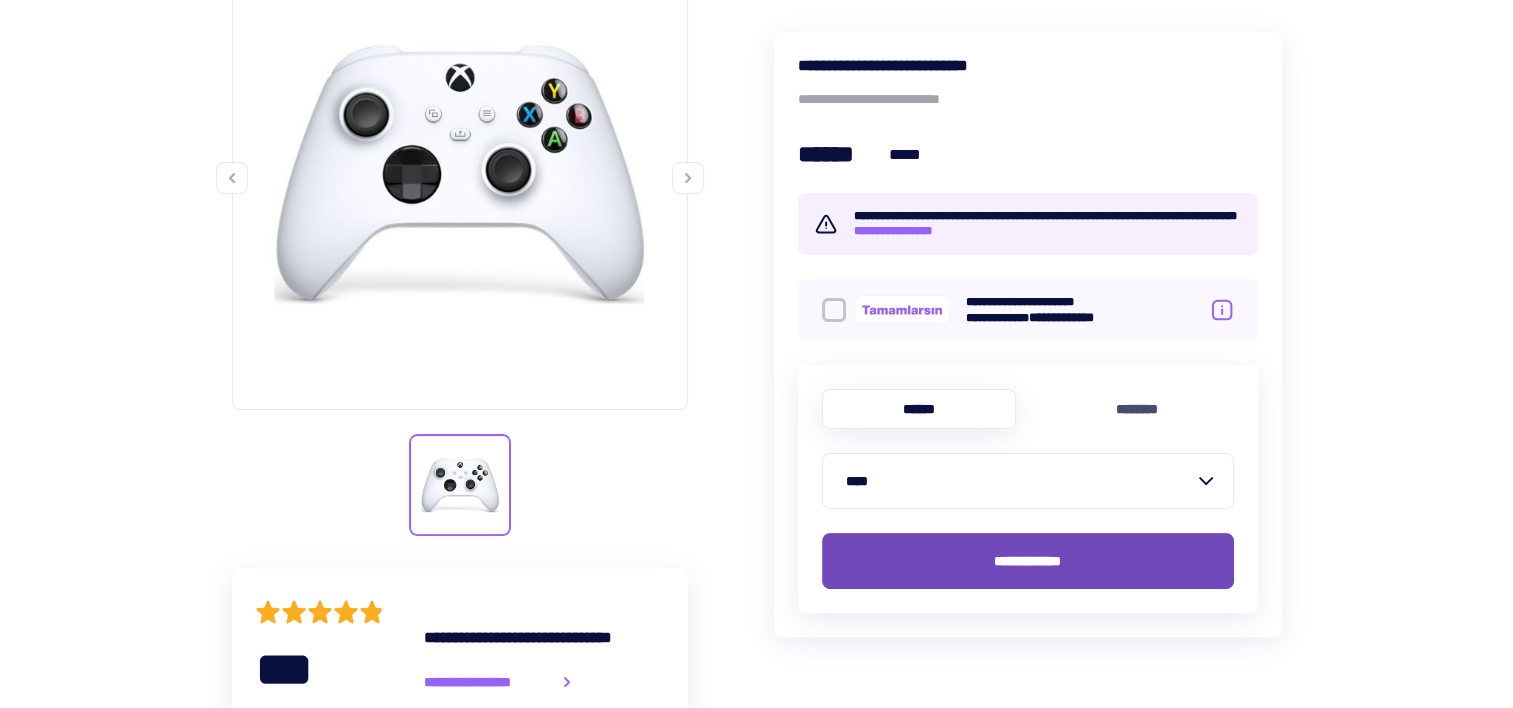 click on "**********" at bounding box center [1028, 561] 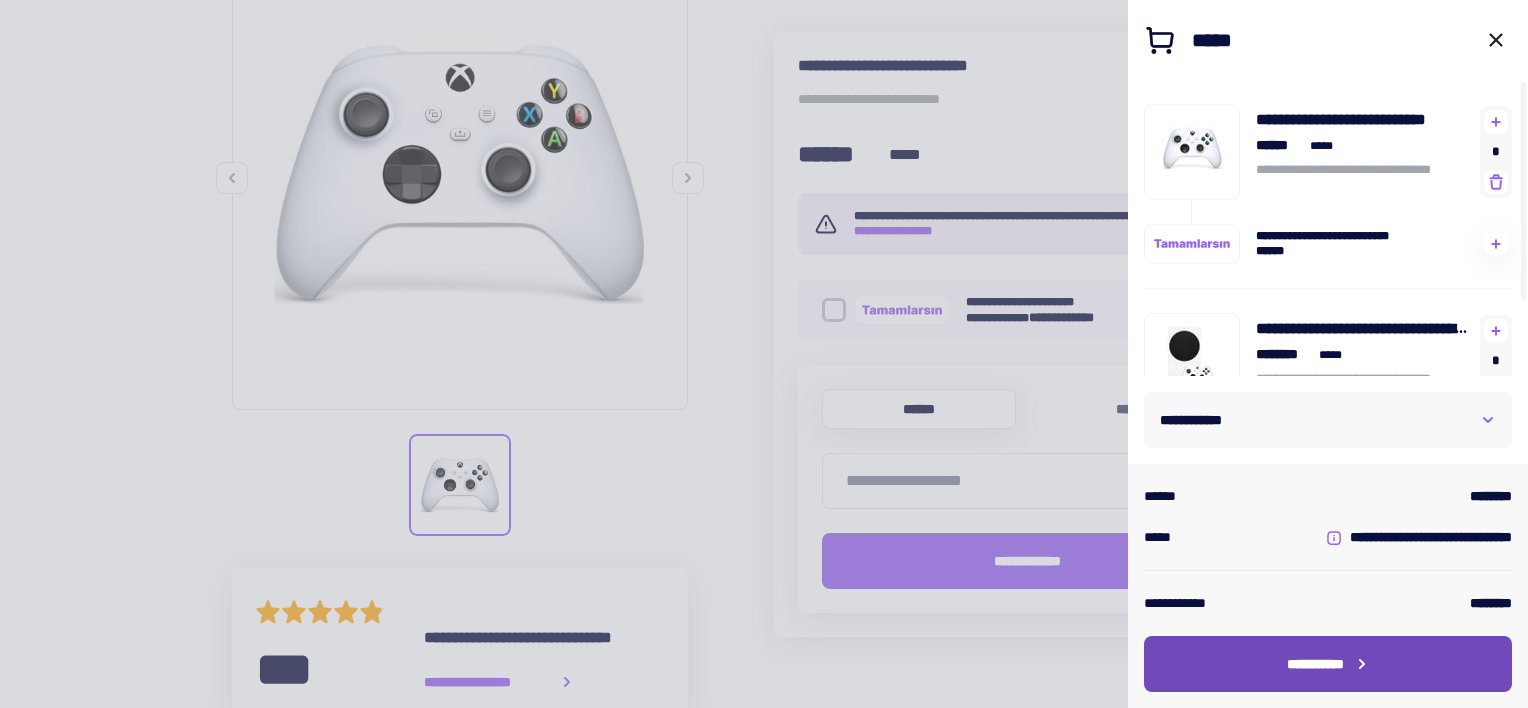 click on "**********" at bounding box center [1328, 664] 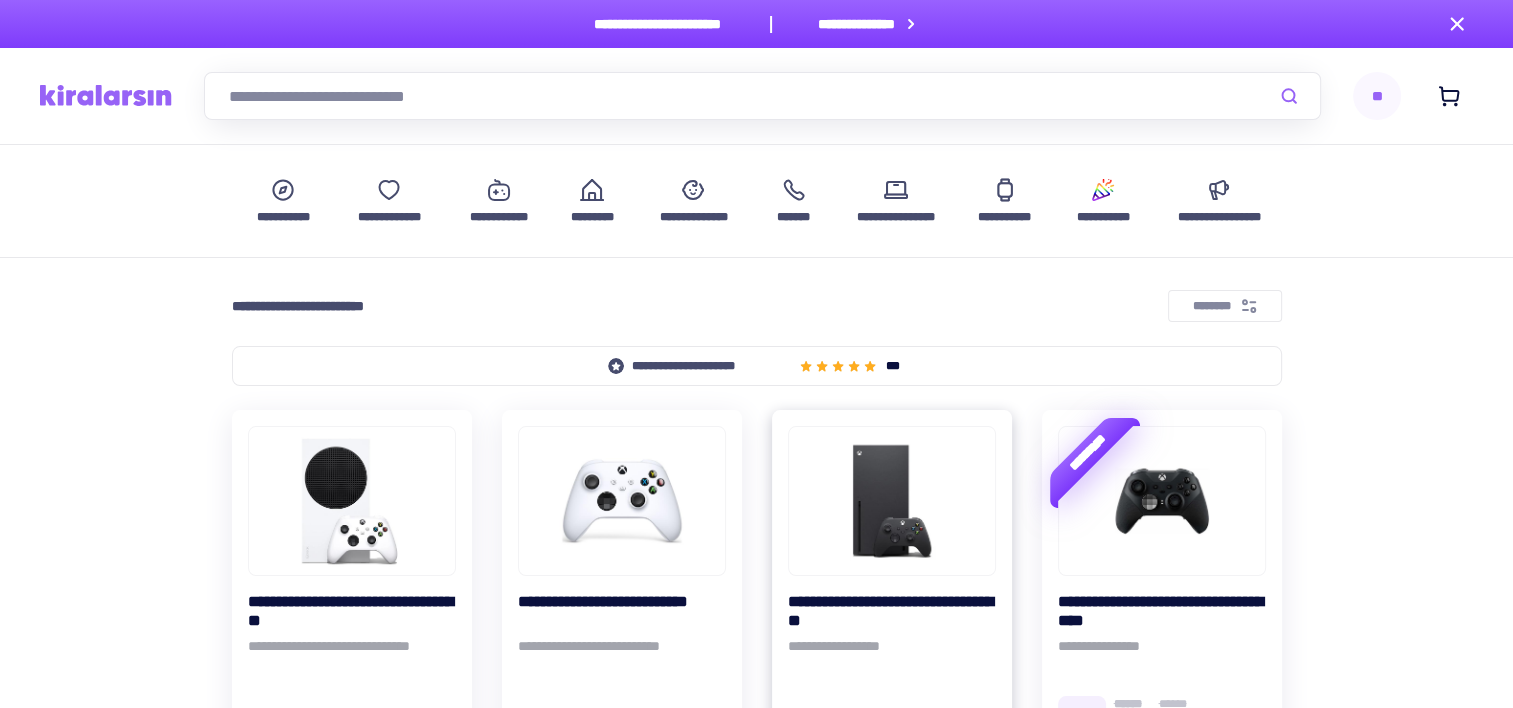 scroll, scrollTop: 200, scrollLeft: 0, axis: vertical 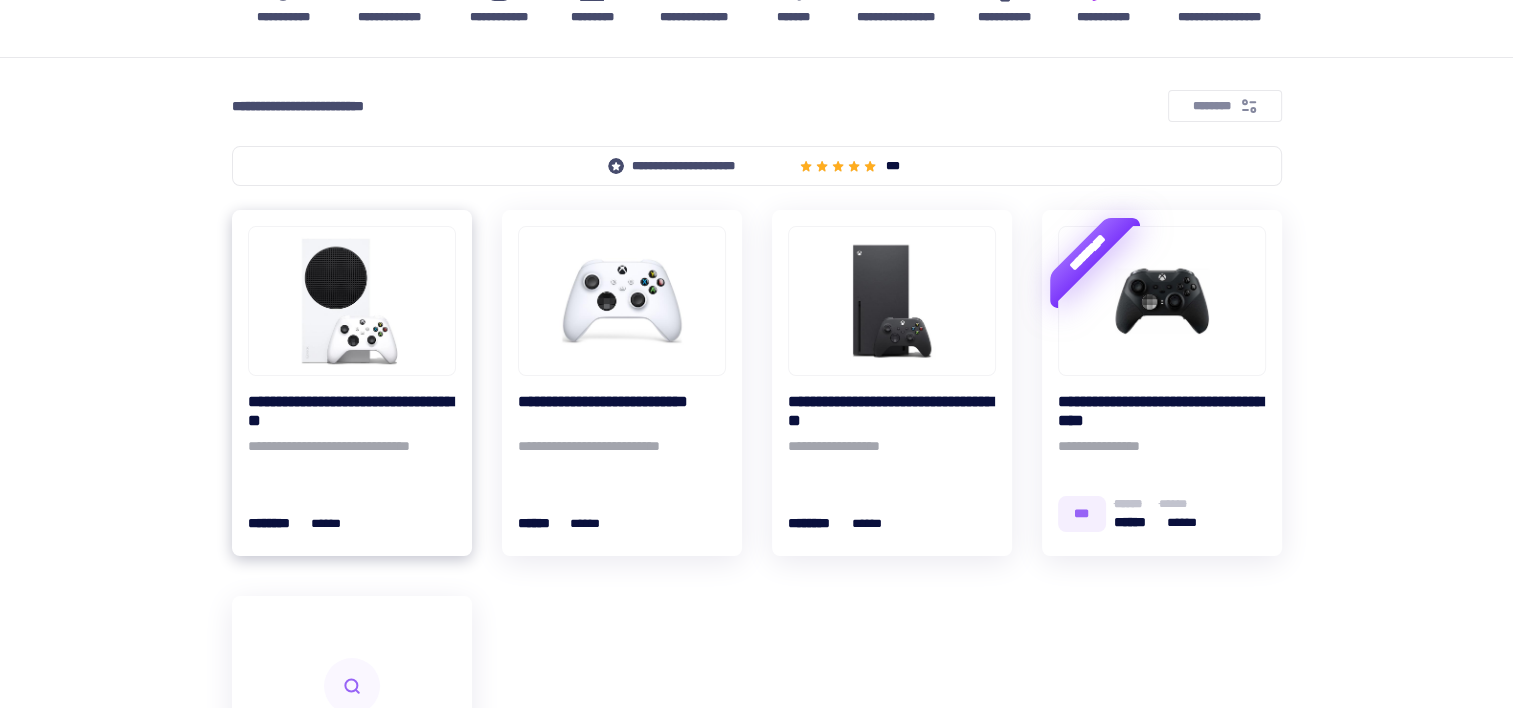 click at bounding box center [352, 301] 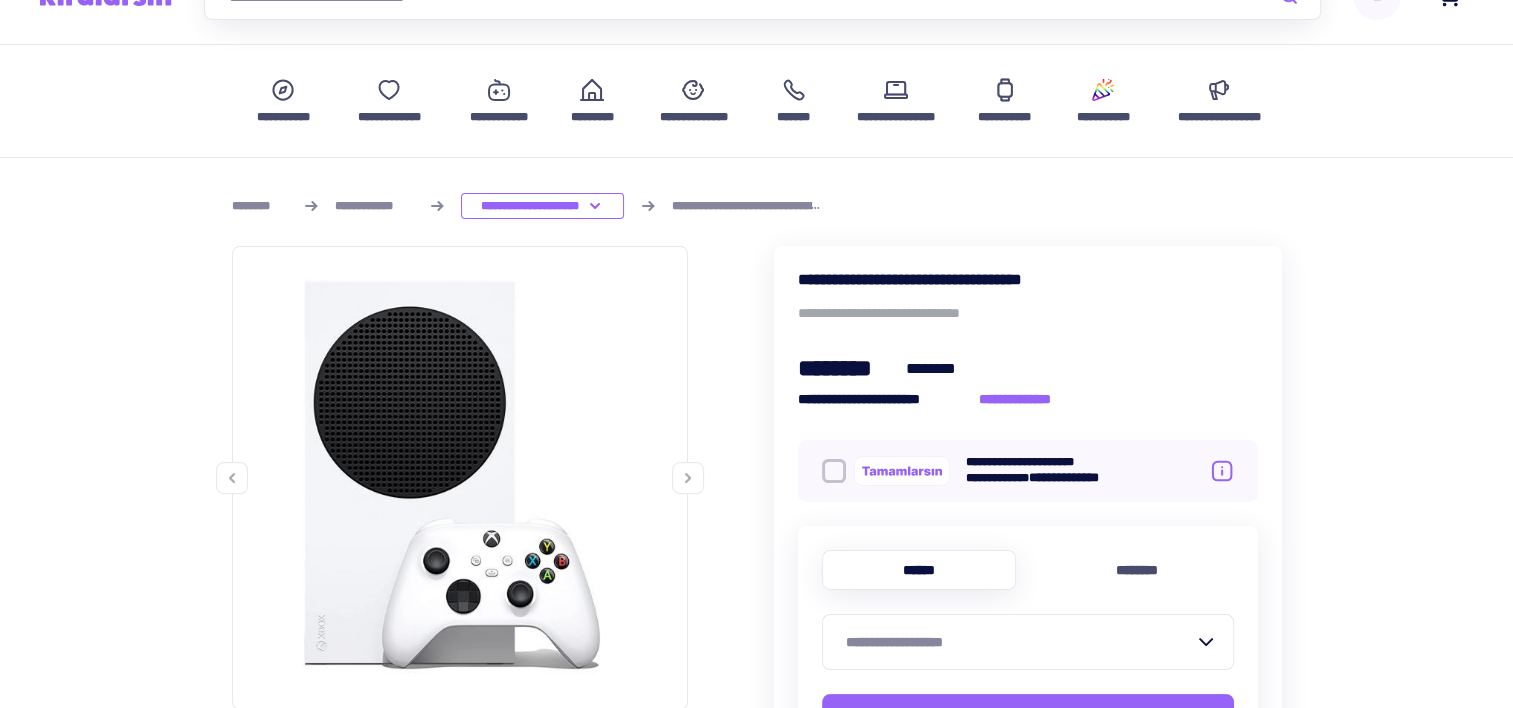 scroll, scrollTop: 200, scrollLeft: 0, axis: vertical 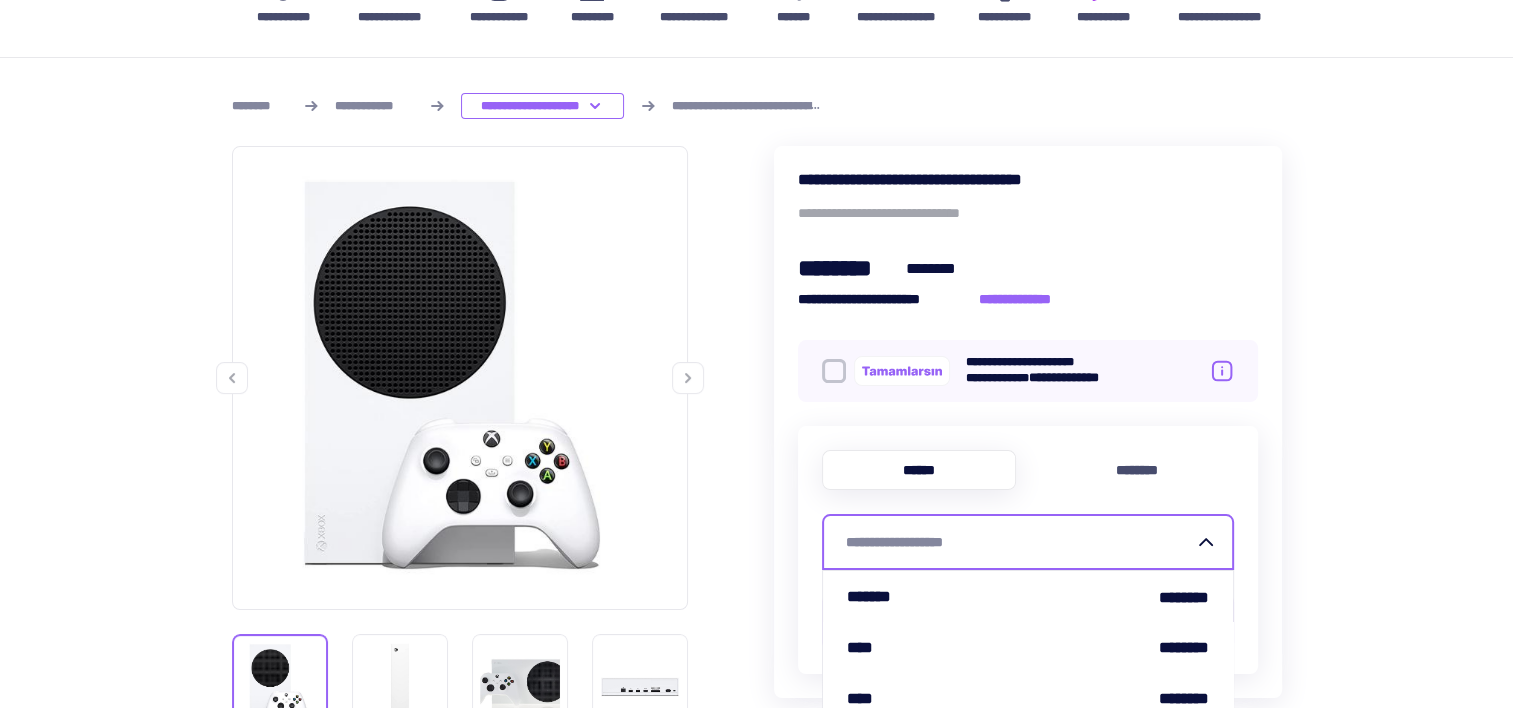 click on "**********" at bounding box center [1020, 542] 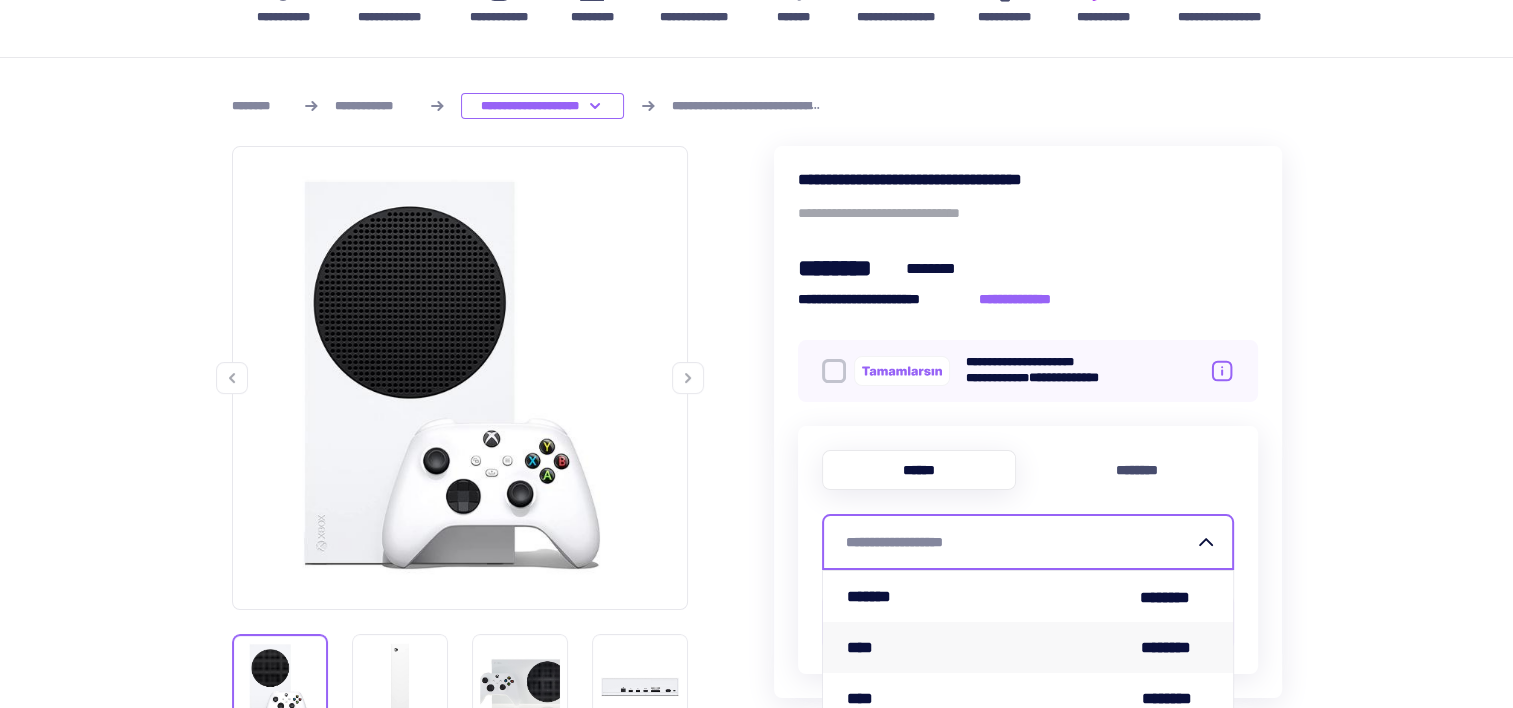 click on "**** ********" at bounding box center [1028, 647] 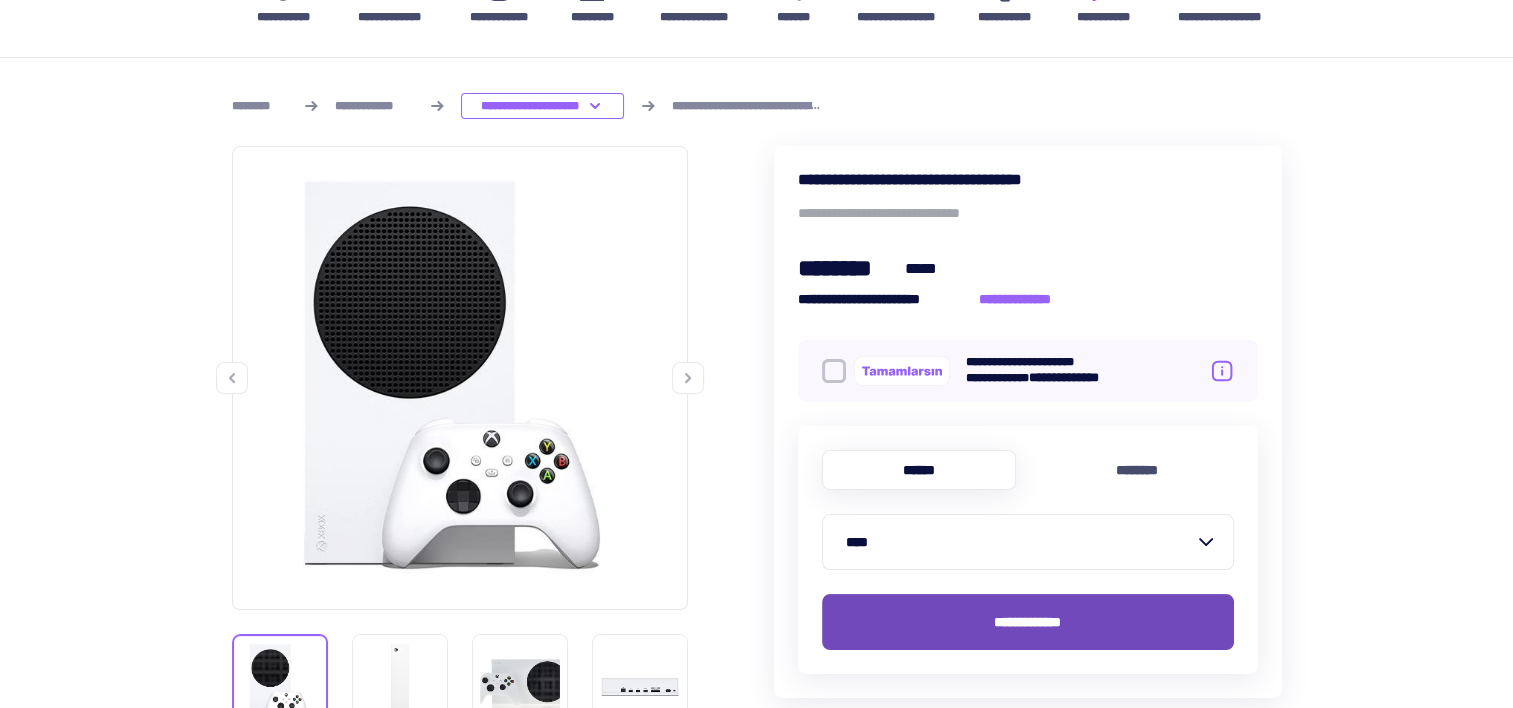 click on "**********" at bounding box center (1027, 622) 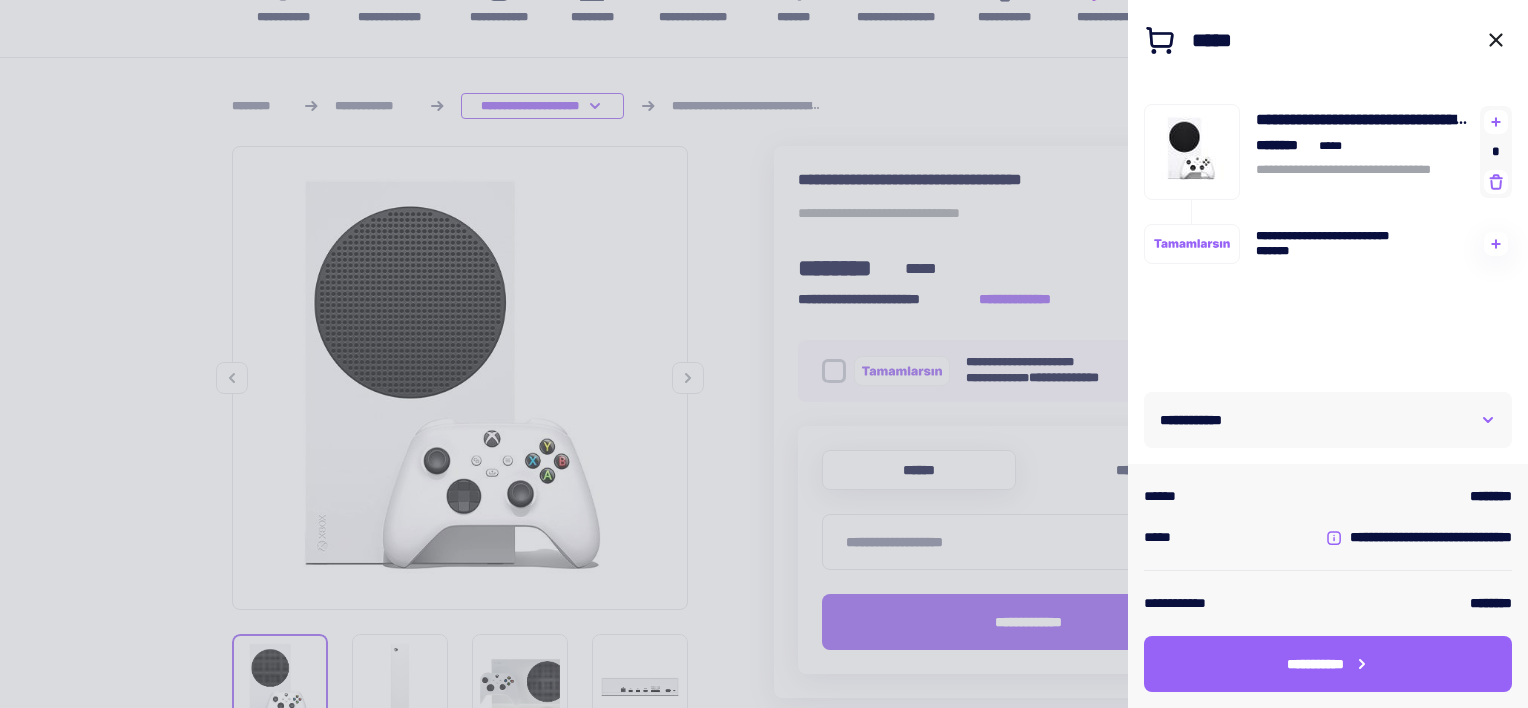 click at bounding box center (764, 354) 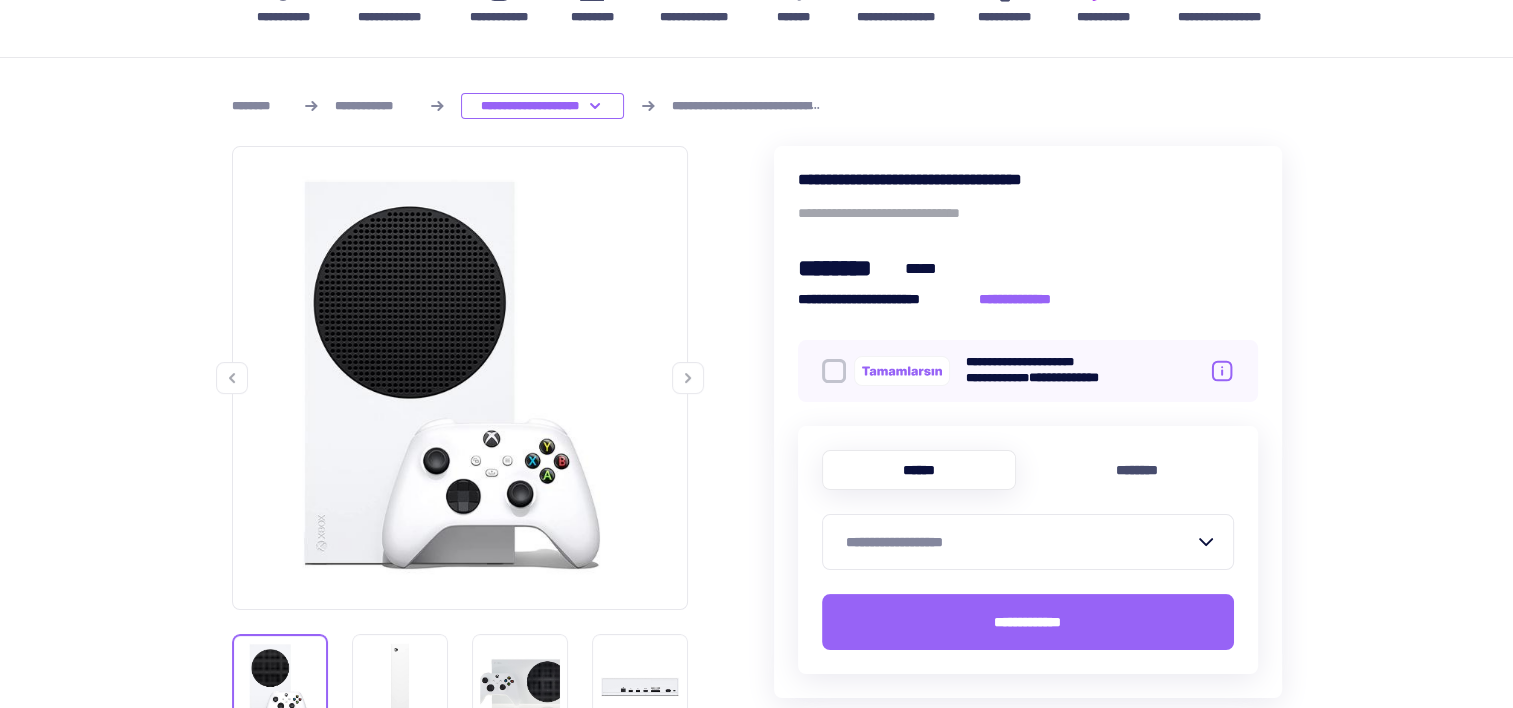 scroll, scrollTop: 0, scrollLeft: 0, axis: both 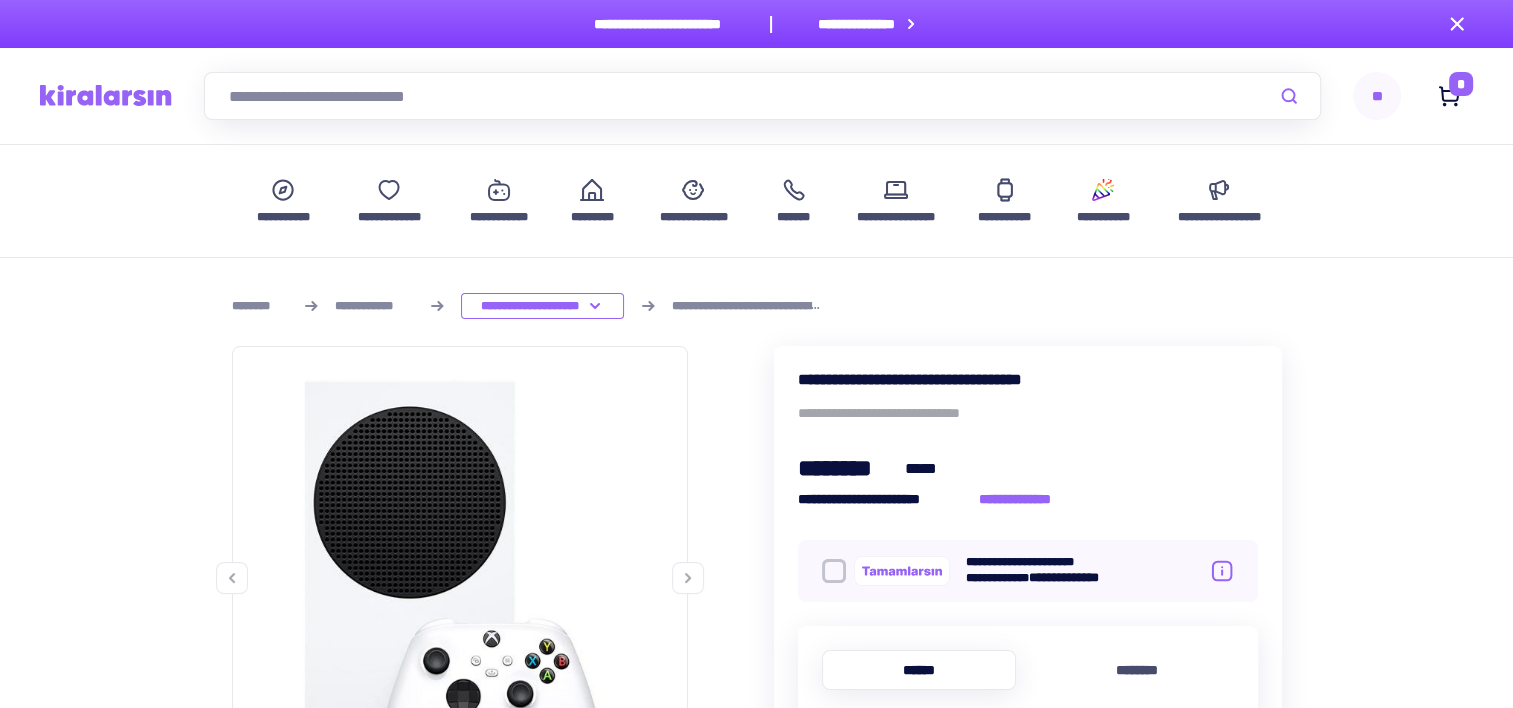 click on "**" at bounding box center [1377, 96] 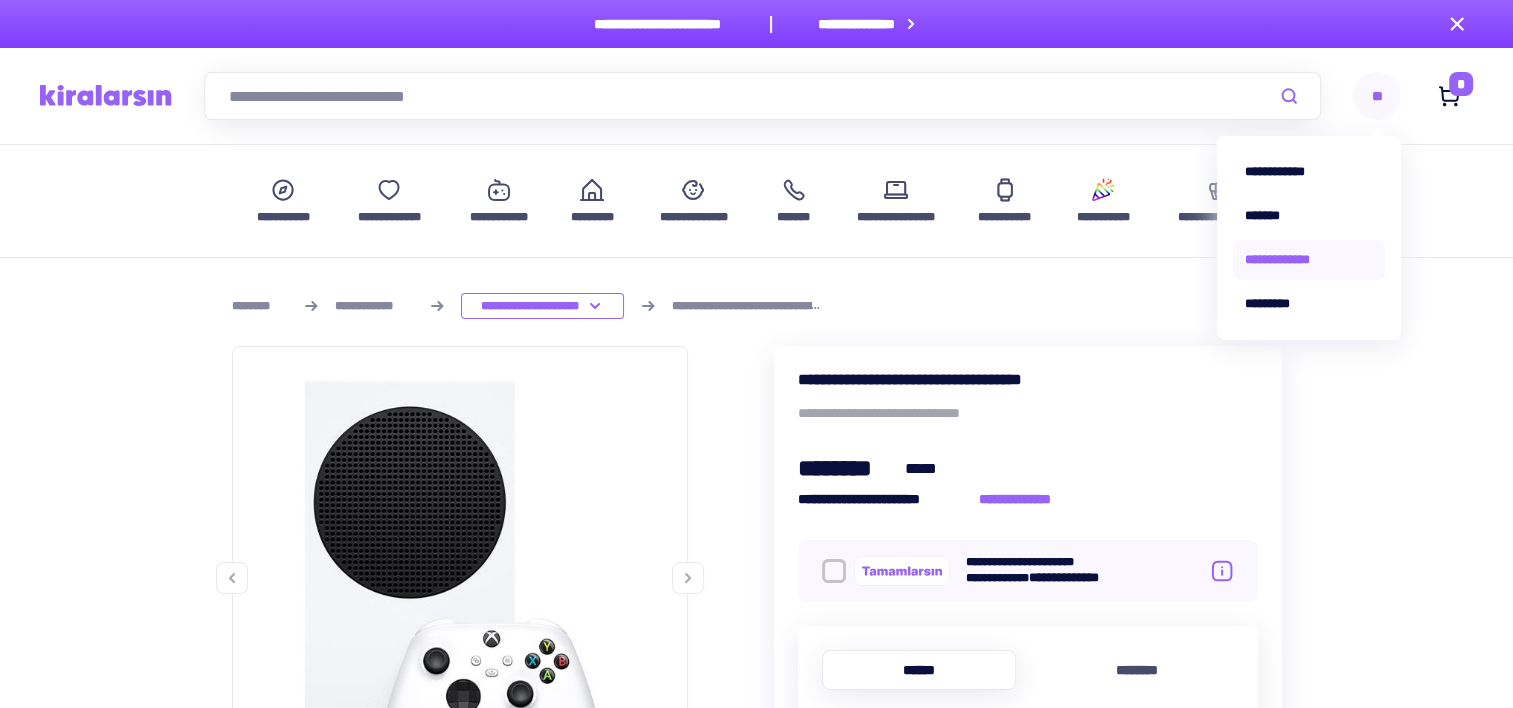 click on "**********" at bounding box center (1309, 260) 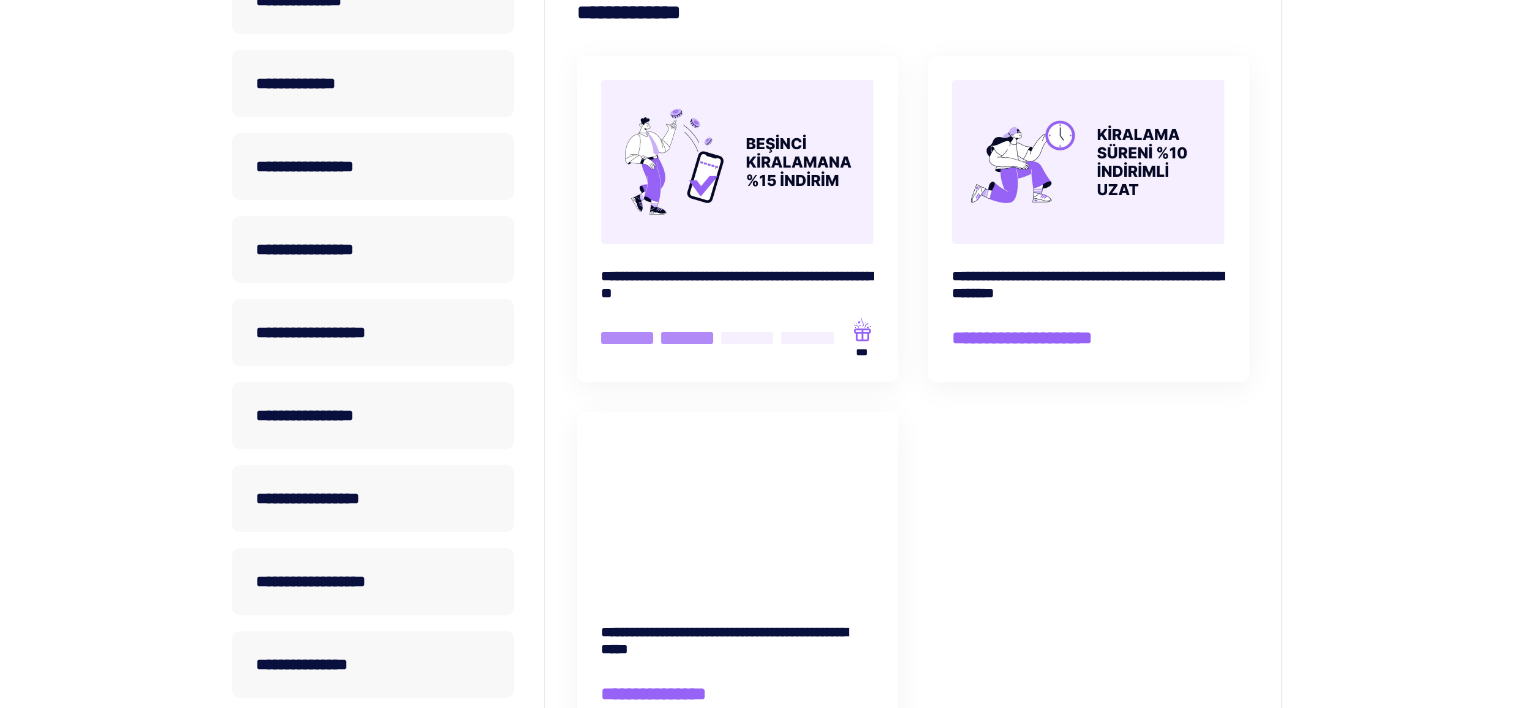 scroll, scrollTop: 600, scrollLeft: 0, axis: vertical 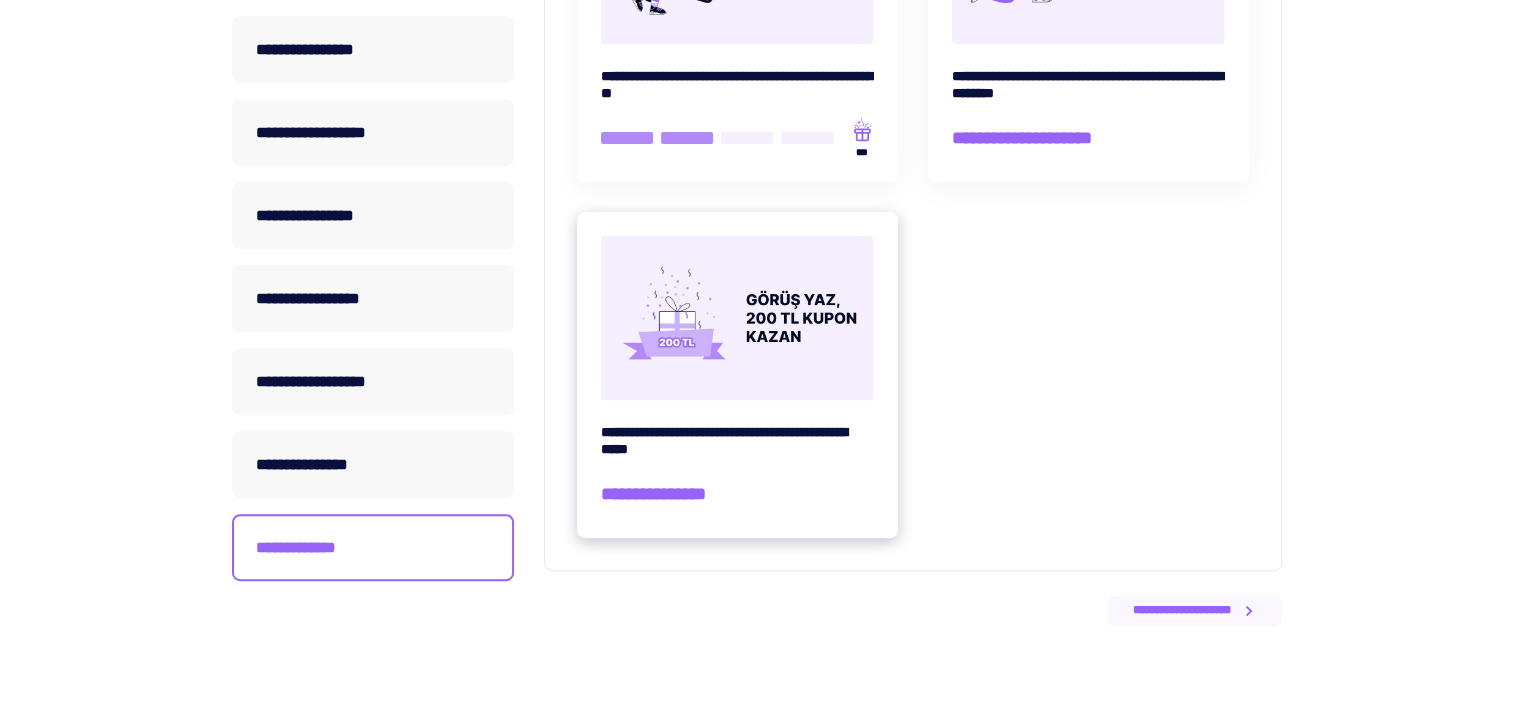 click on "**********" at bounding box center [737, 494] 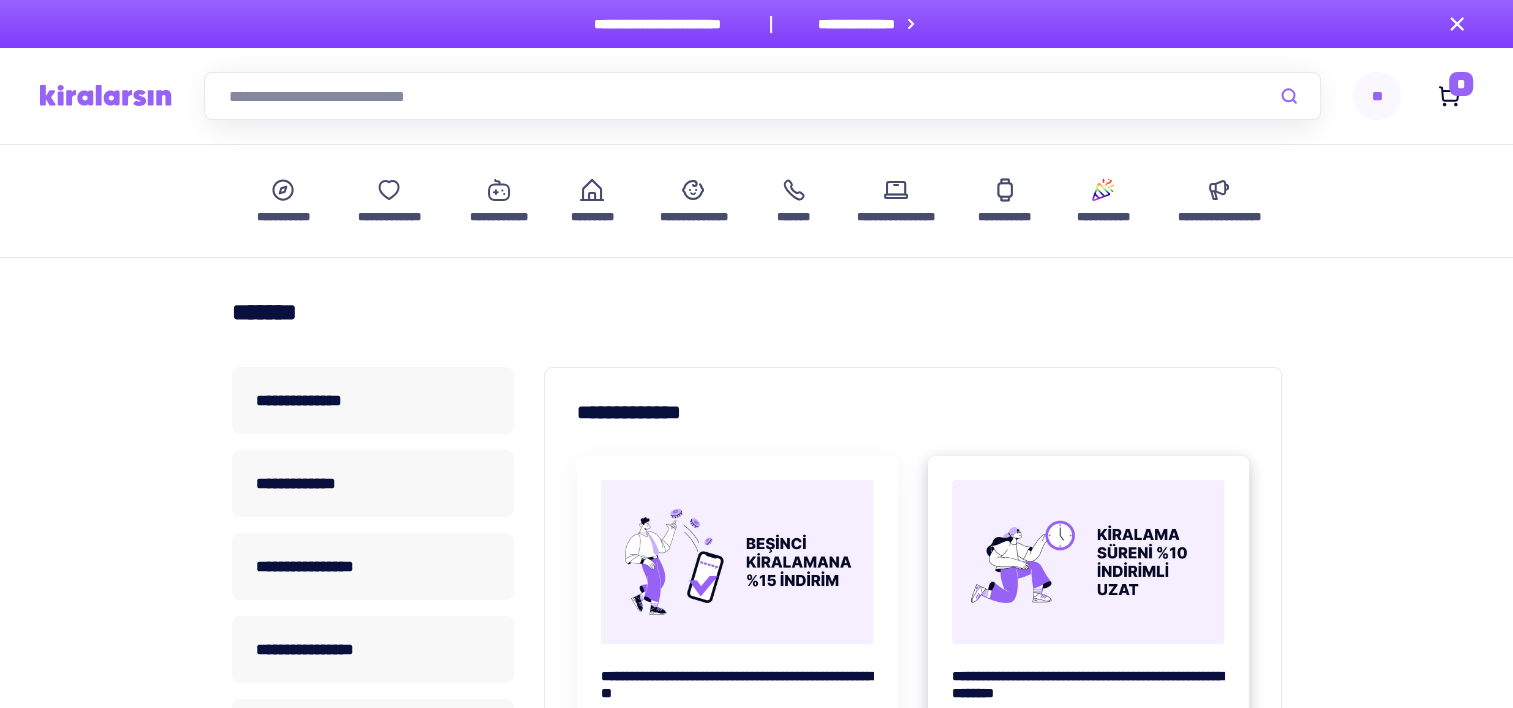 scroll, scrollTop: 200, scrollLeft: 0, axis: vertical 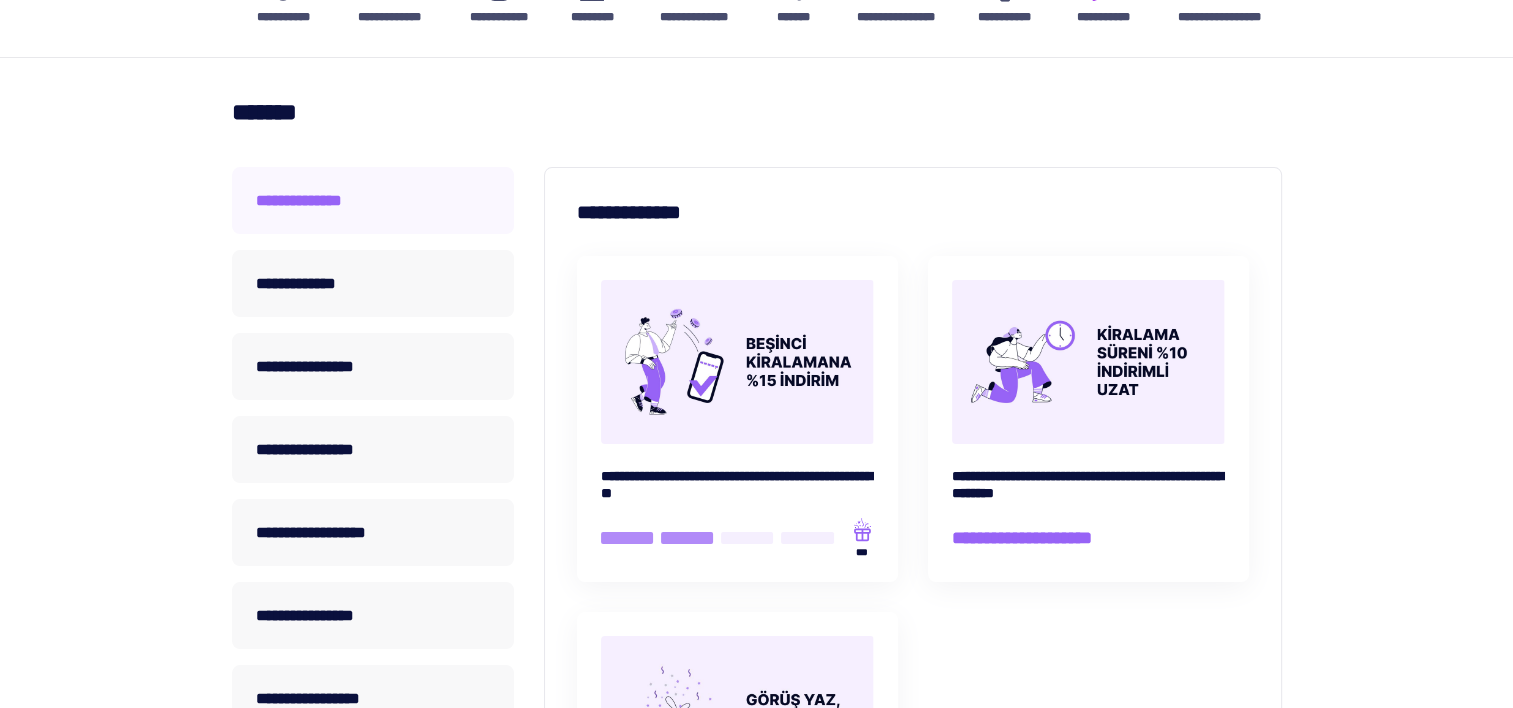click on "**********" at bounding box center (373, 200) 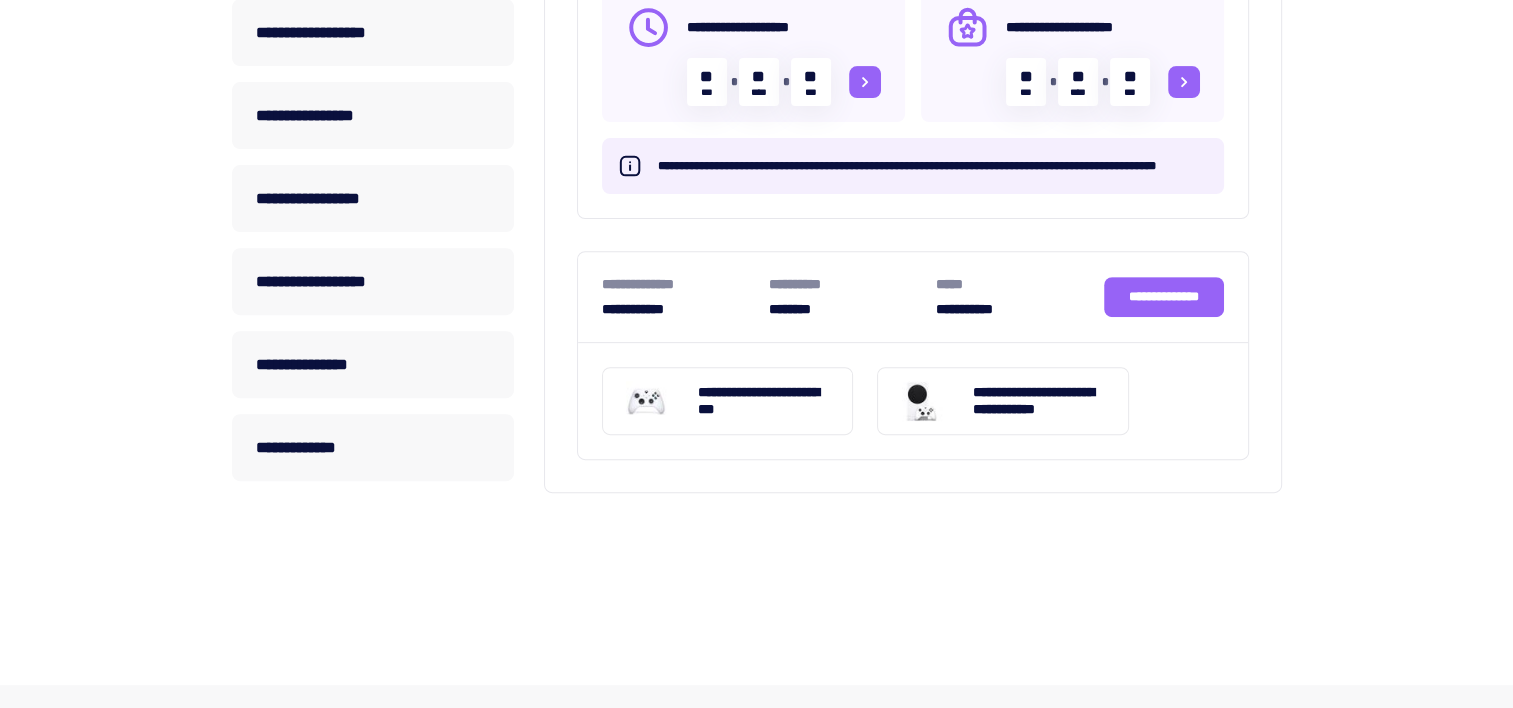 scroll, scrollTop: 600, scrollLeft: 0, axis: vertical 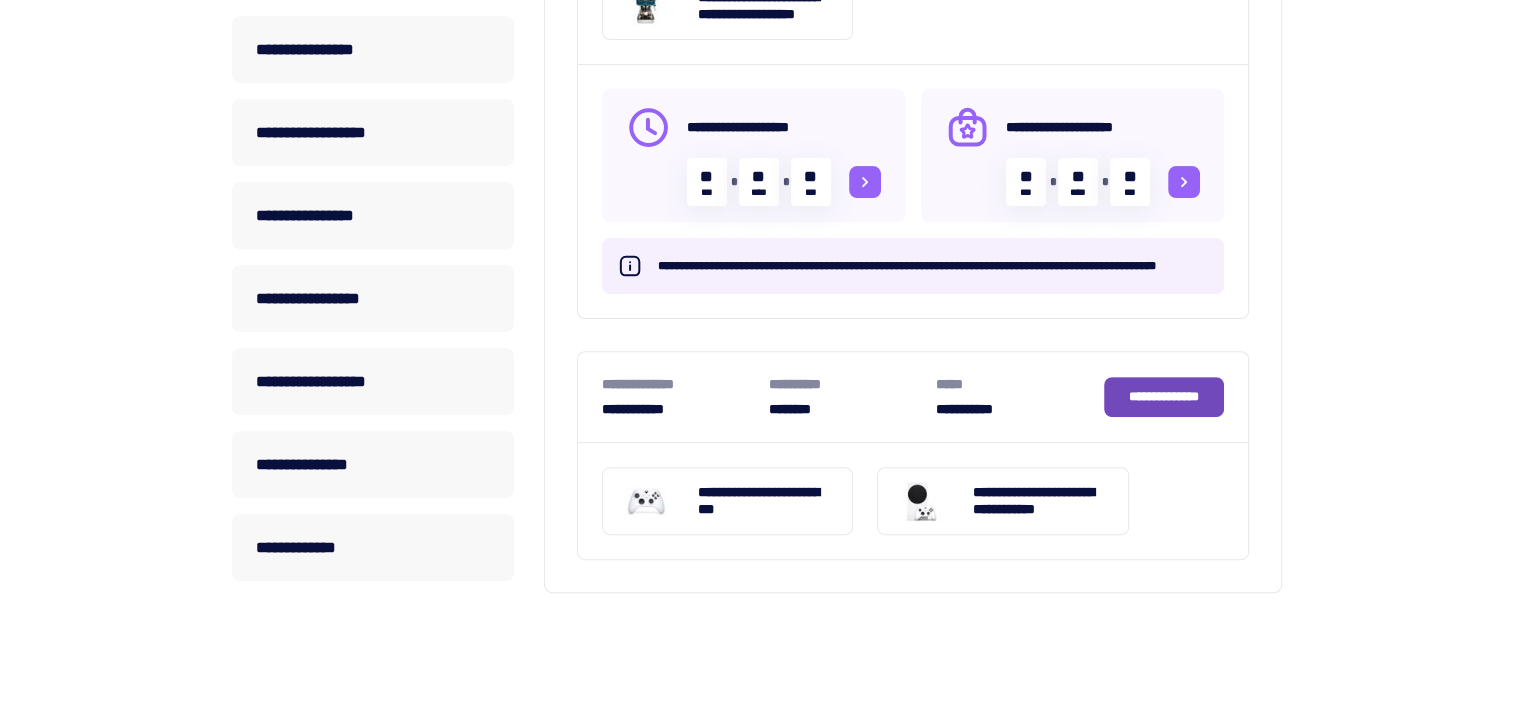 click on "**********" at bounding box center [1164, 396] 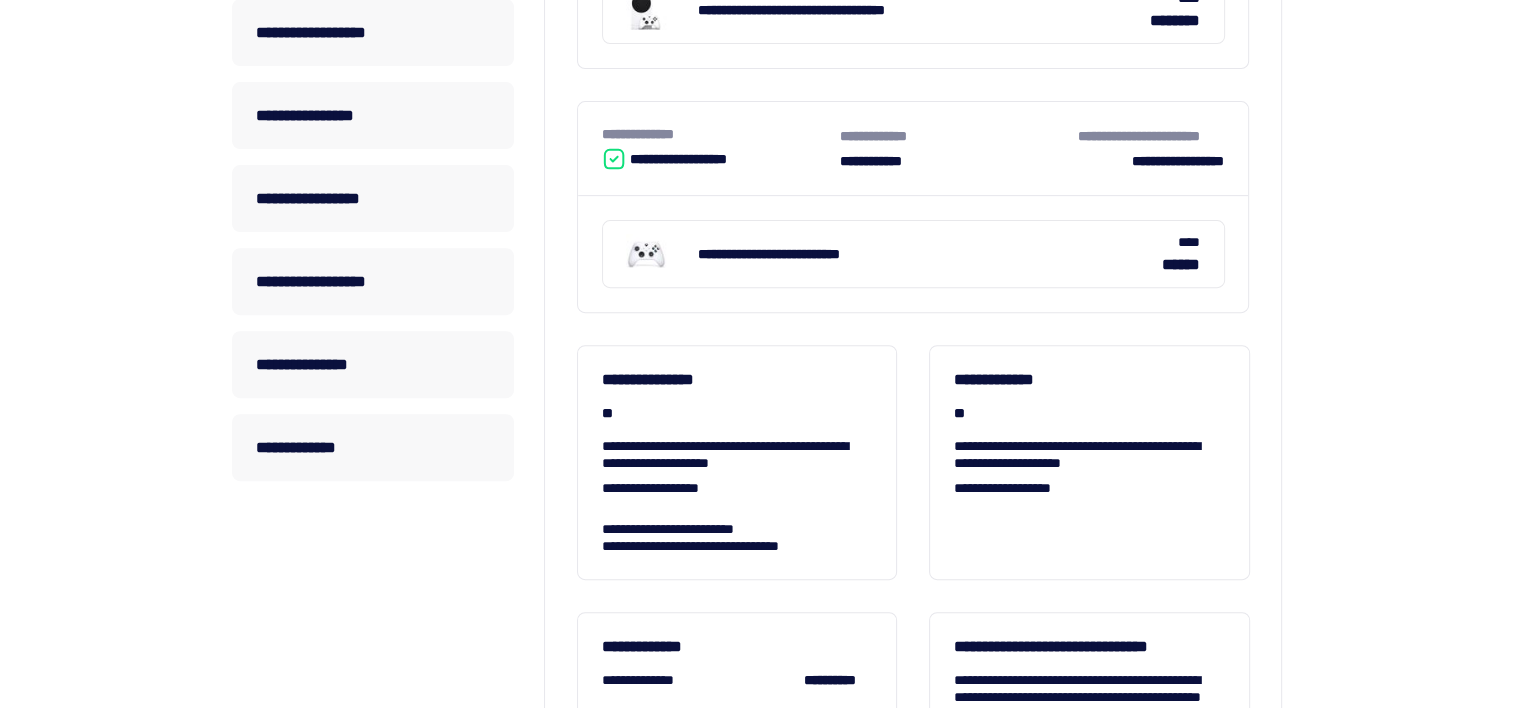 scroll, scrollTop: 0, scrollLeft: 0, axis: both 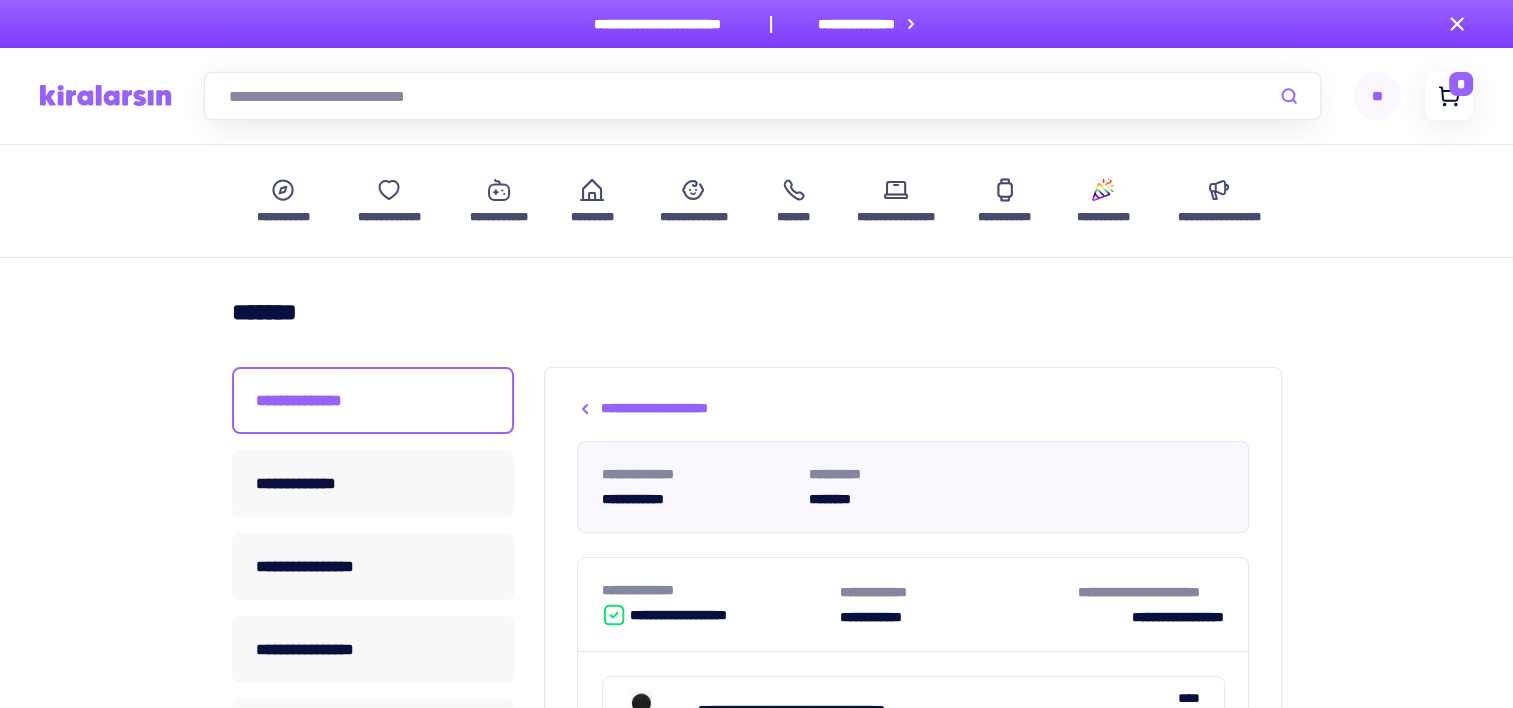 click 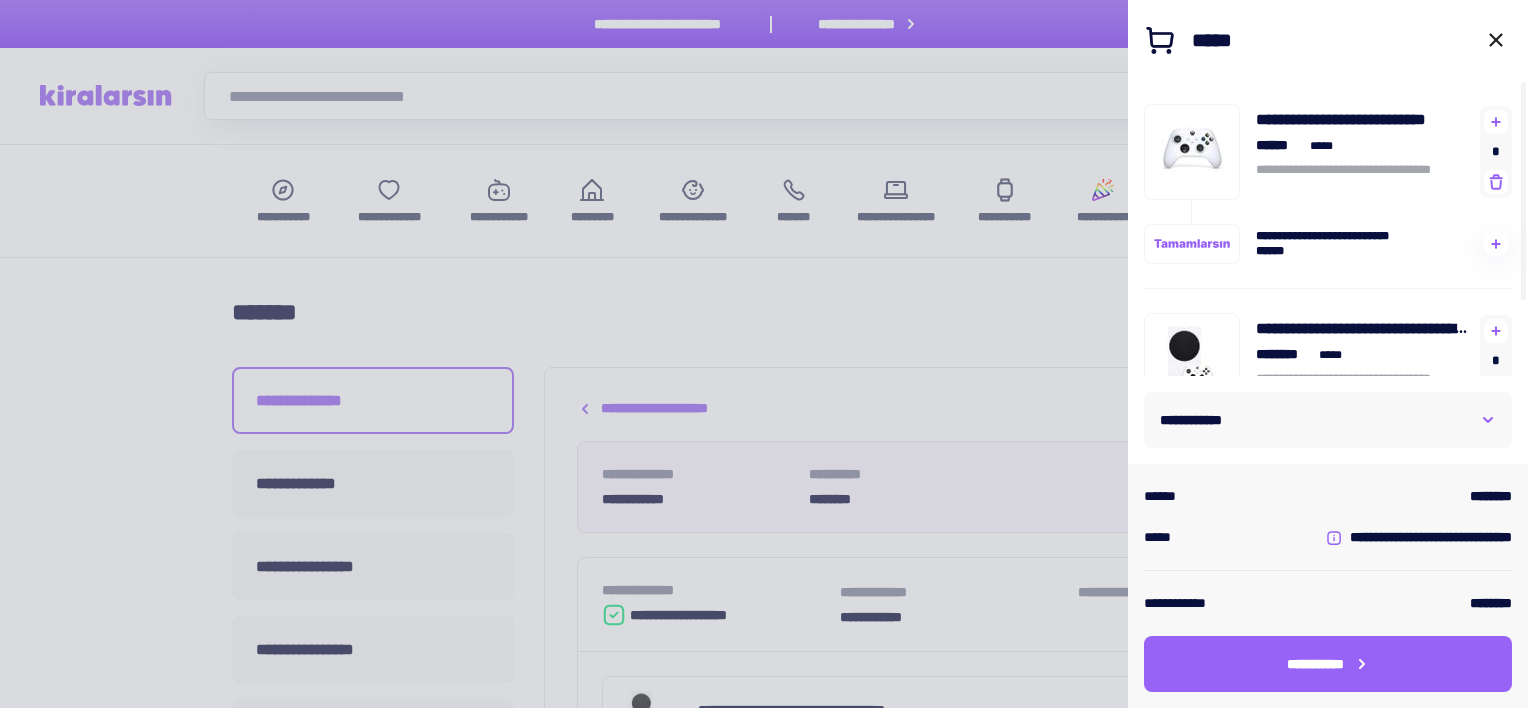 click at bounding box center [764, 354] 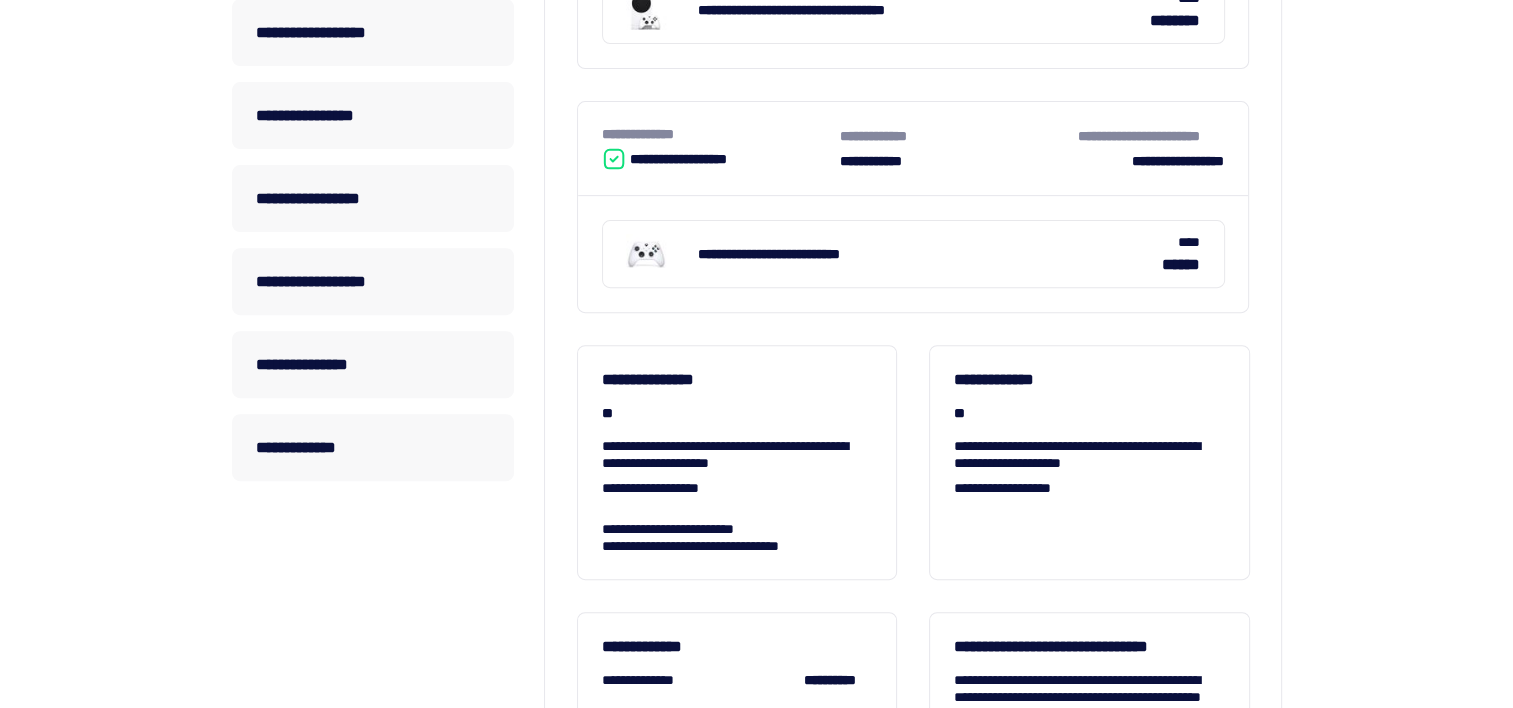 scroll, scrollTop: 0, scrollLeft: 0, axis: both 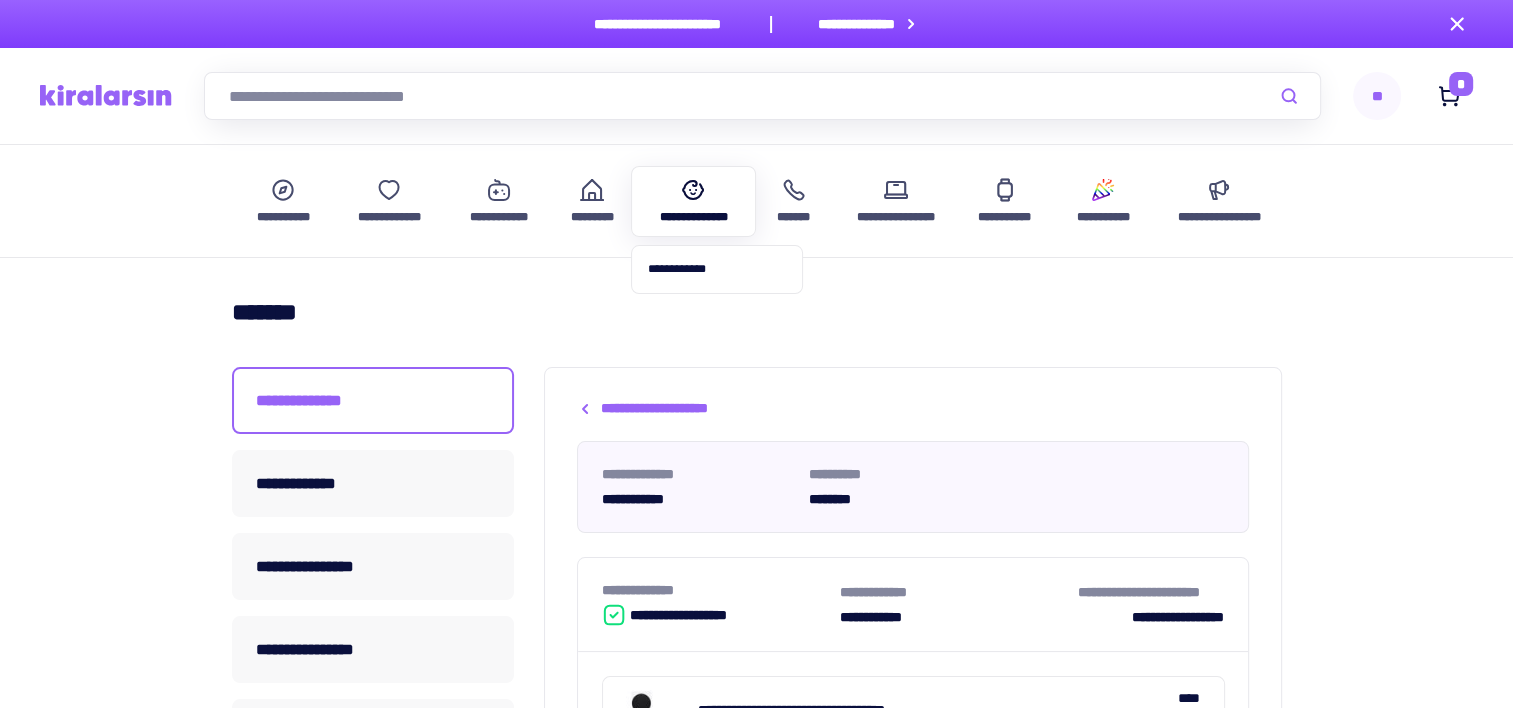 click on "**********" at bounding box center (694, 201) 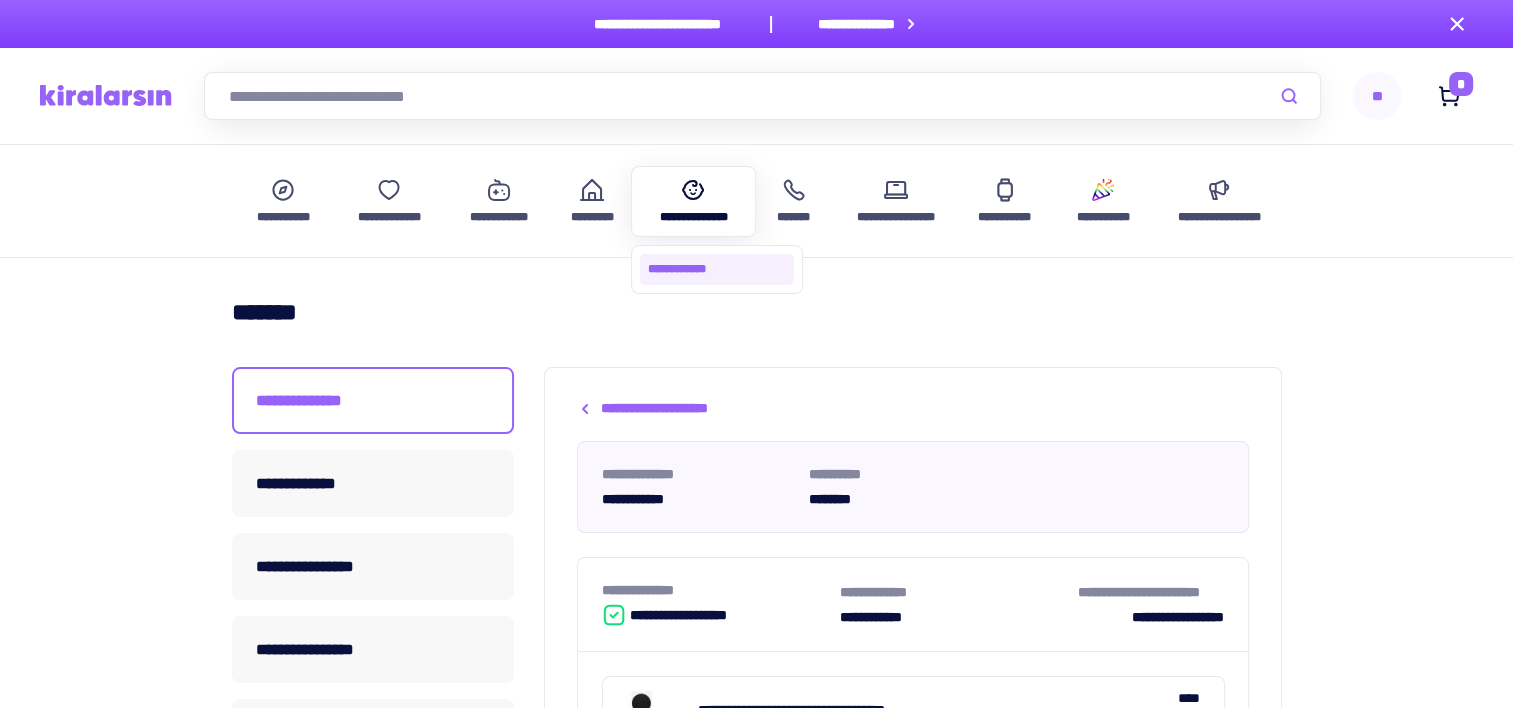 click on "**********" at bounding box center [717, 269] 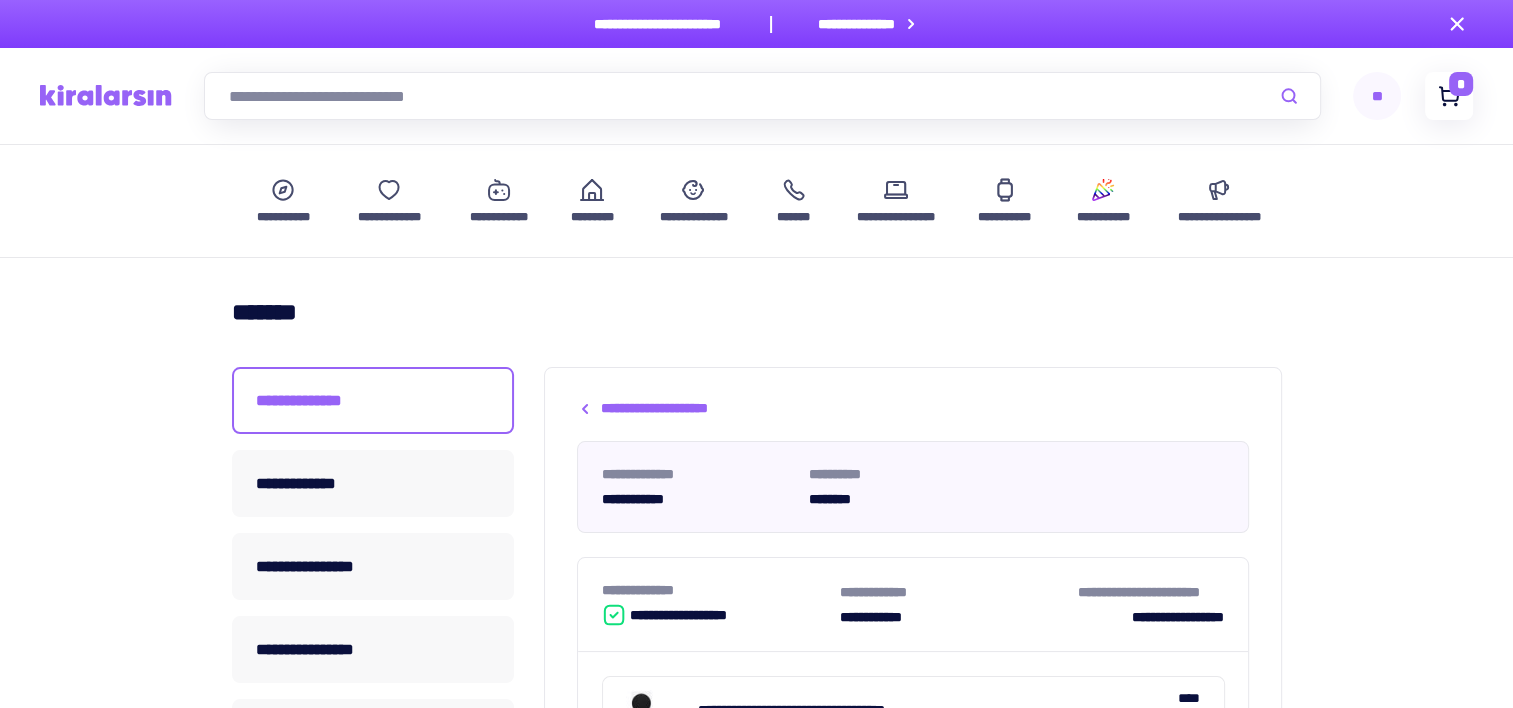 click 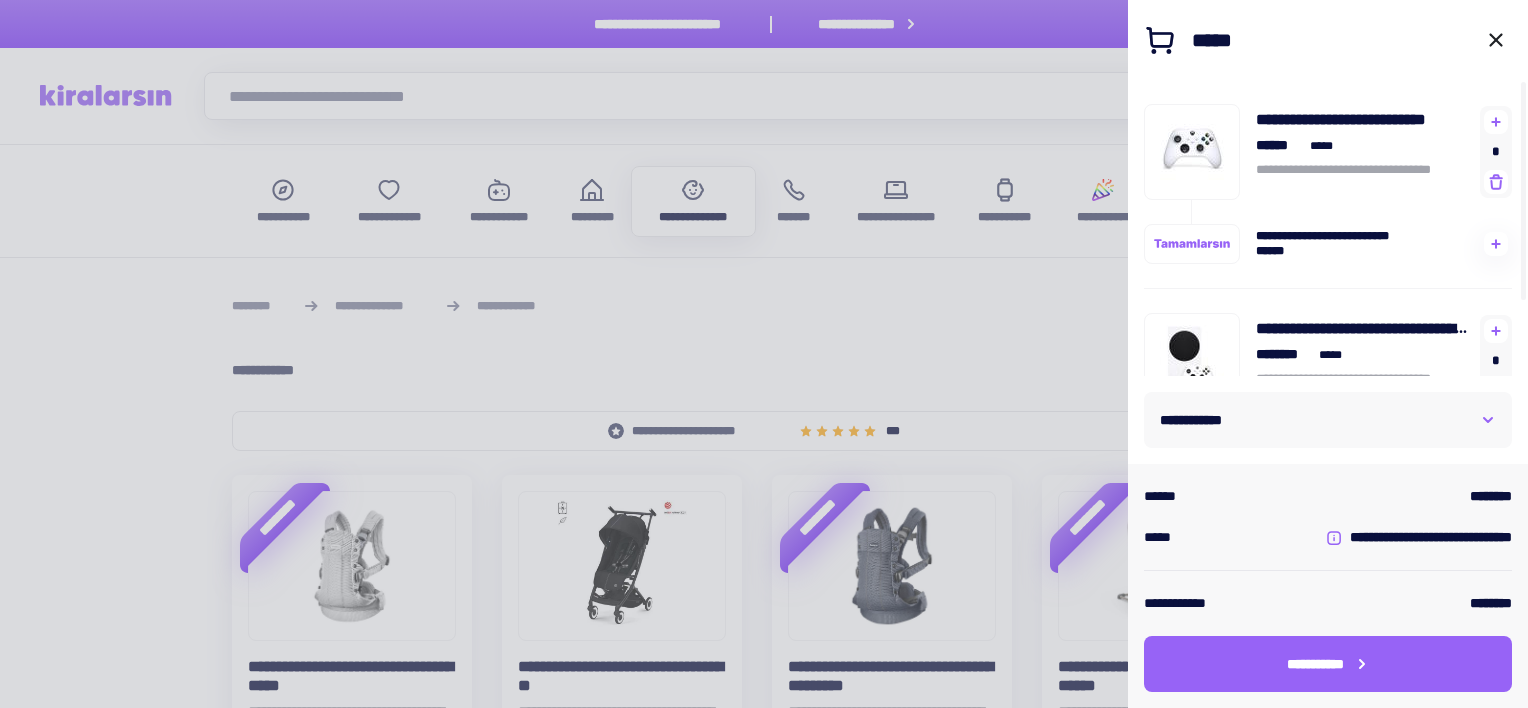 click at bounding box center [764, 354] 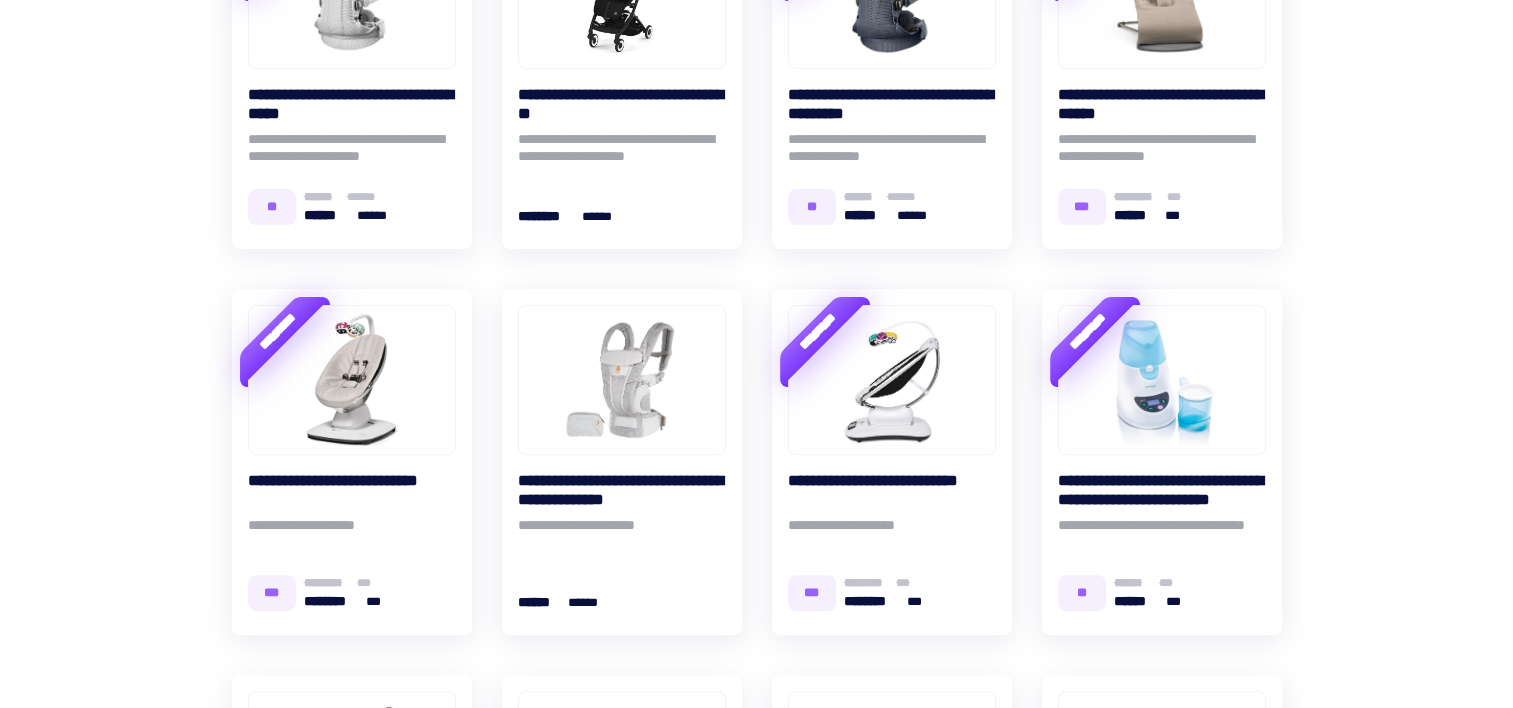 scroll, scrollTop: 0, scrollLeft: 0, axis: both 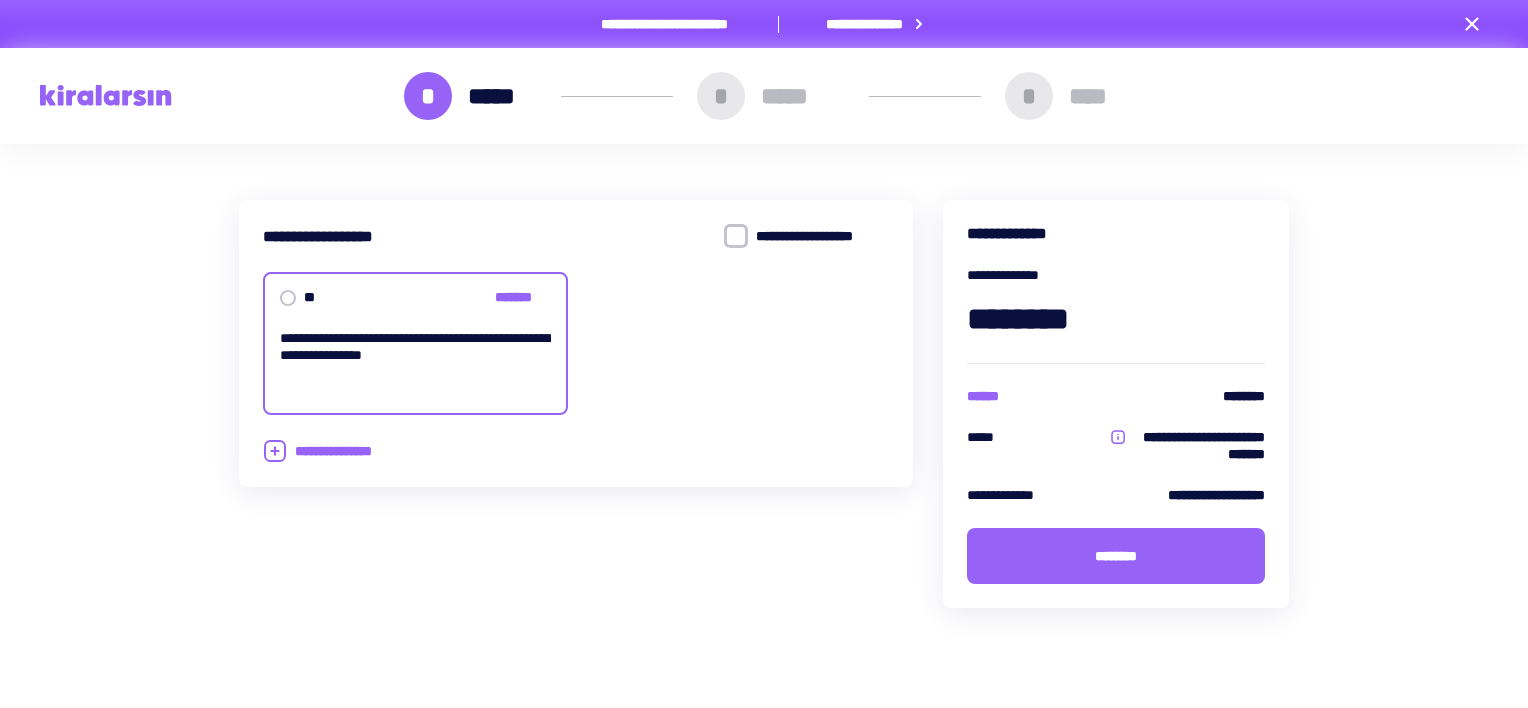 click at bounding box center (106, 95) 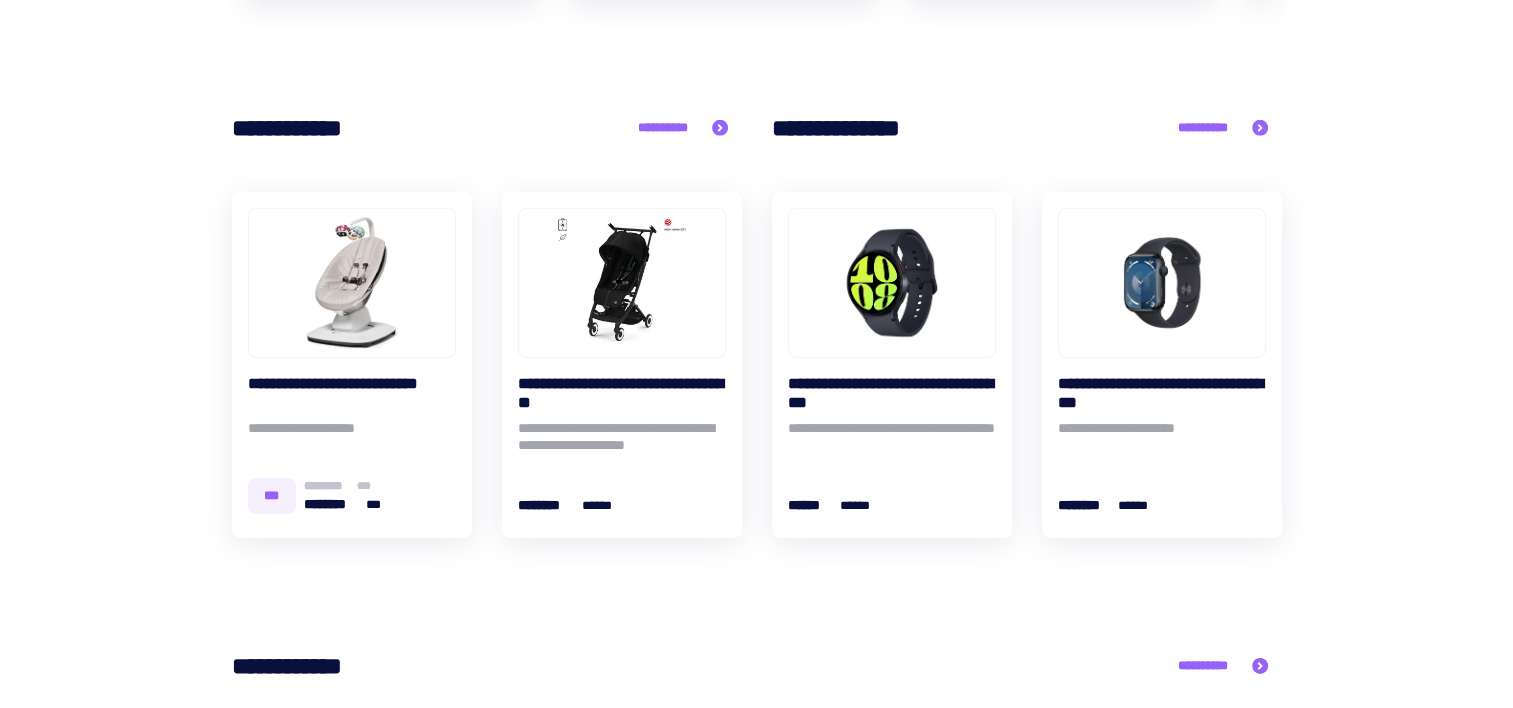 scroll, scrollTop: 6000, scrollLeft: 0, axis: vertical 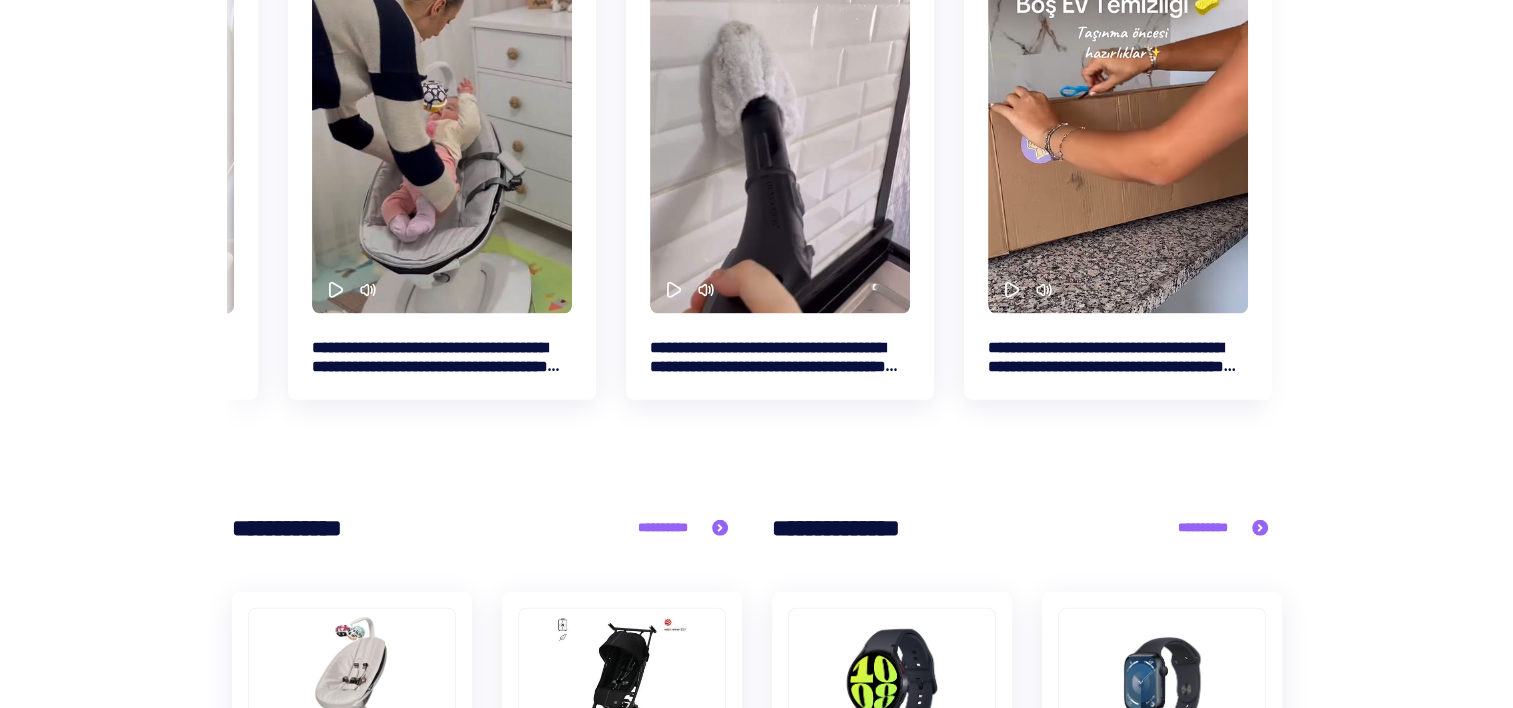 drag, startPoint x: 1184, startPoint y: 291, endPoint x: 264, endPoint y: 300, distance: 920.044 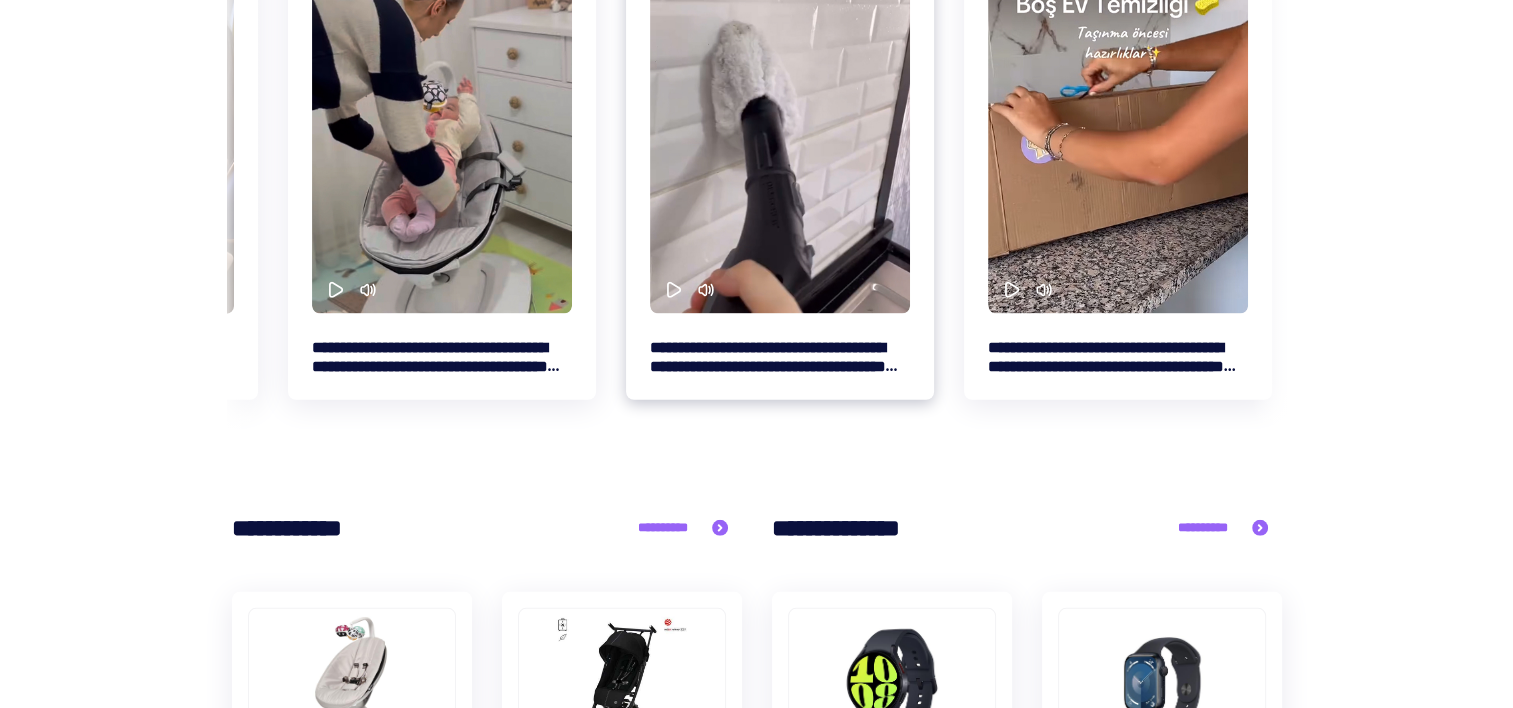 scroll, scrollTop: 5800, scrollLeft: 0, axis: vertical 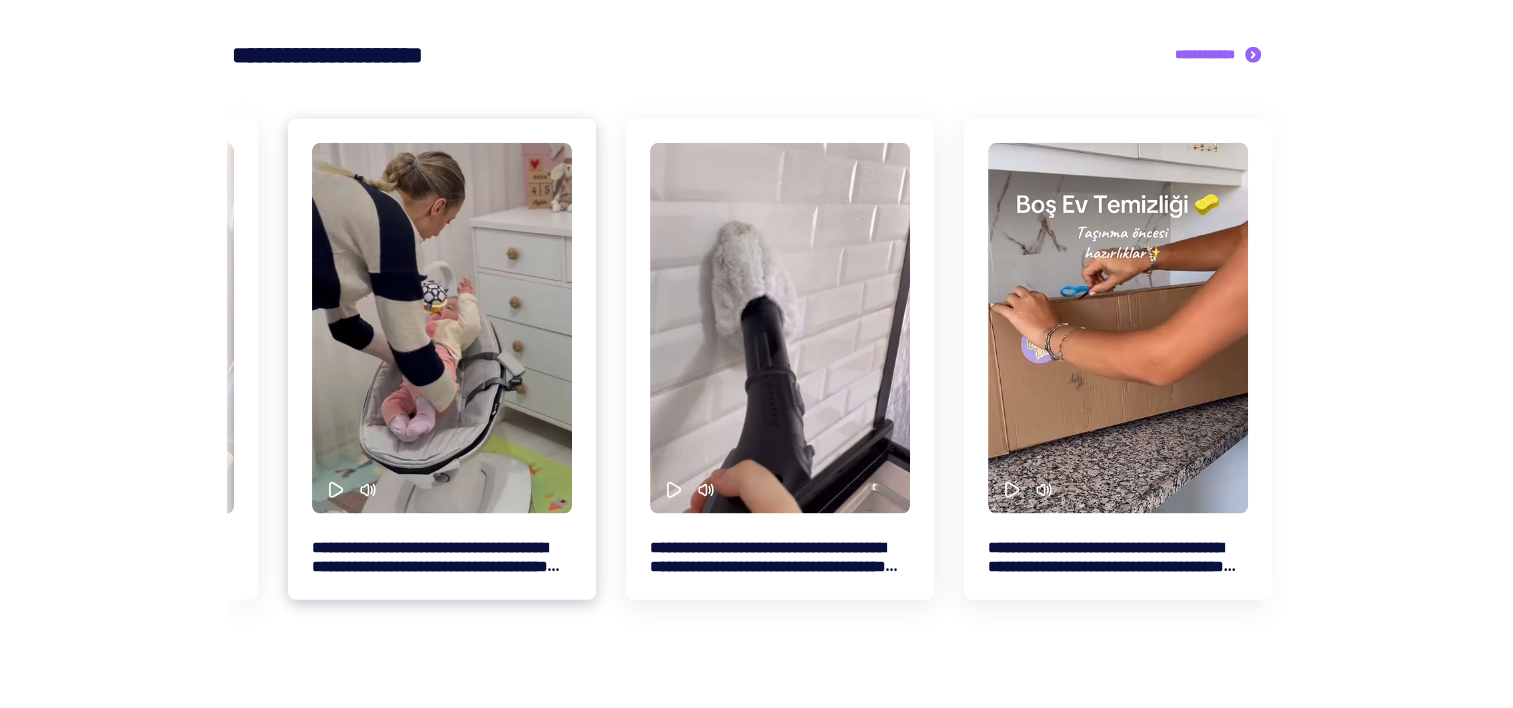 drag, startPoint x: 965, startPoint y: 306, endPoint x: 453, endPoint y: 320, distance: 512.19135 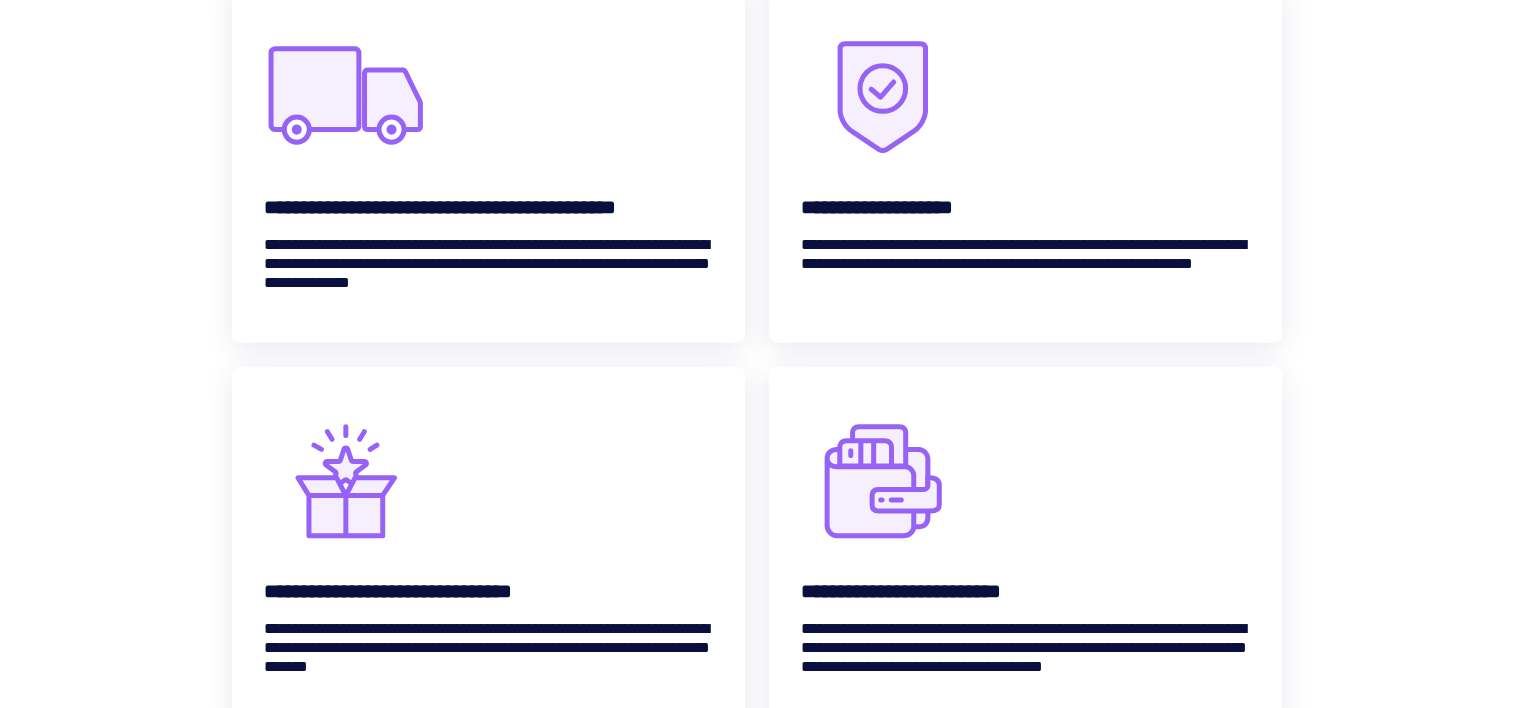 scroll, scrollTop: 4700, scrollLeft: 0, axis: vertical 